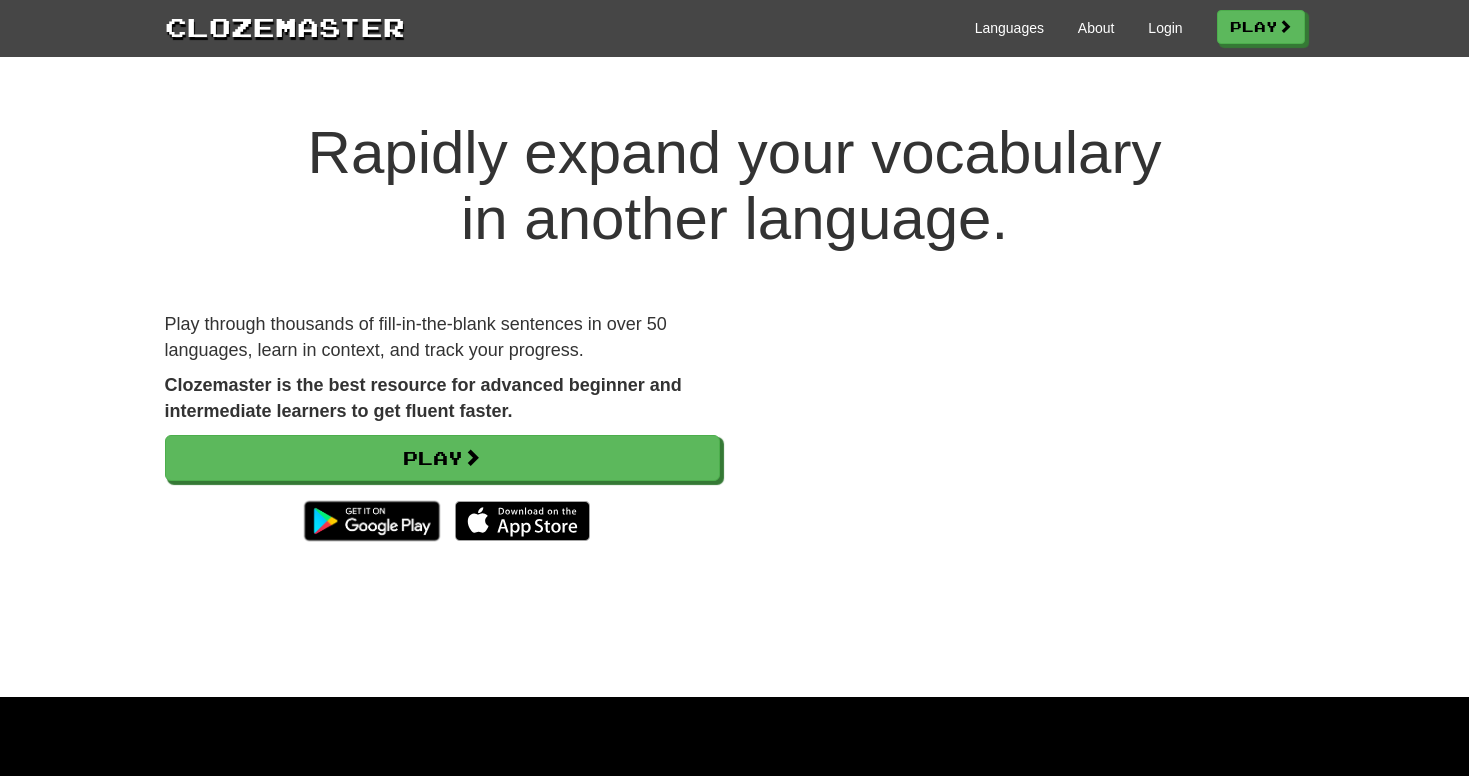 scroll, scrollTop: 0, scrollLeft: 0, axis: both 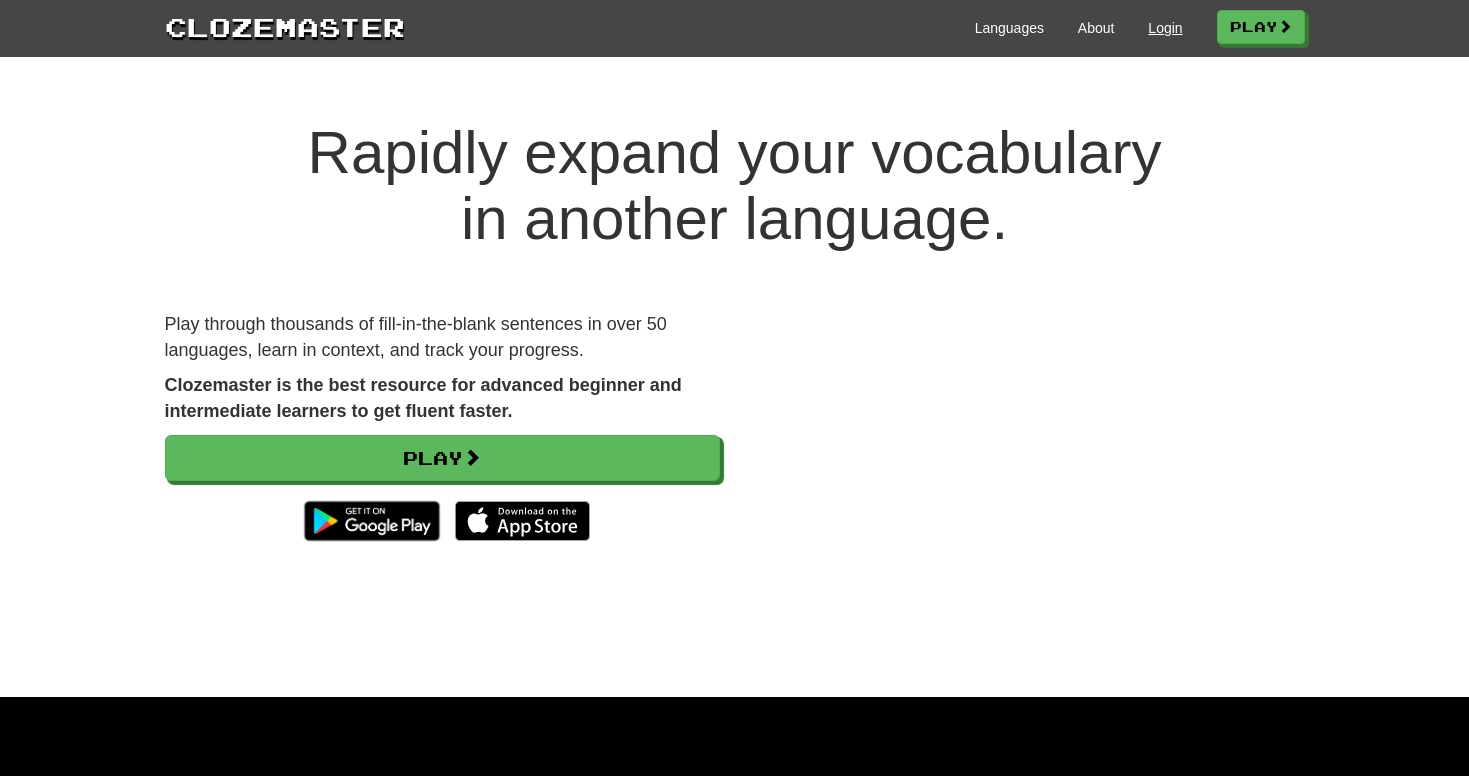 click on "Login" at bounding box center [1165, 28] 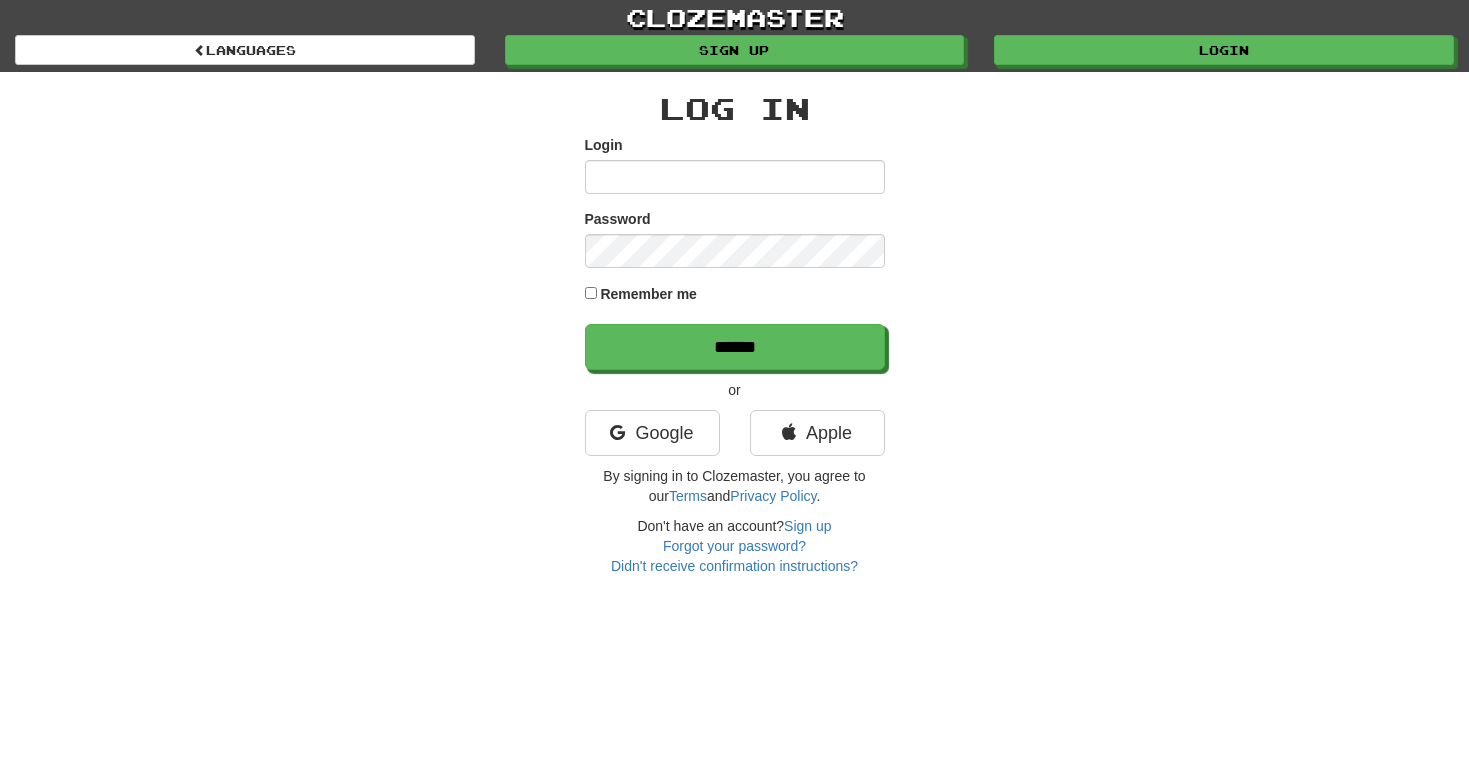 scroll, scrollTop: 0, scrollLeft: 0, axis: both 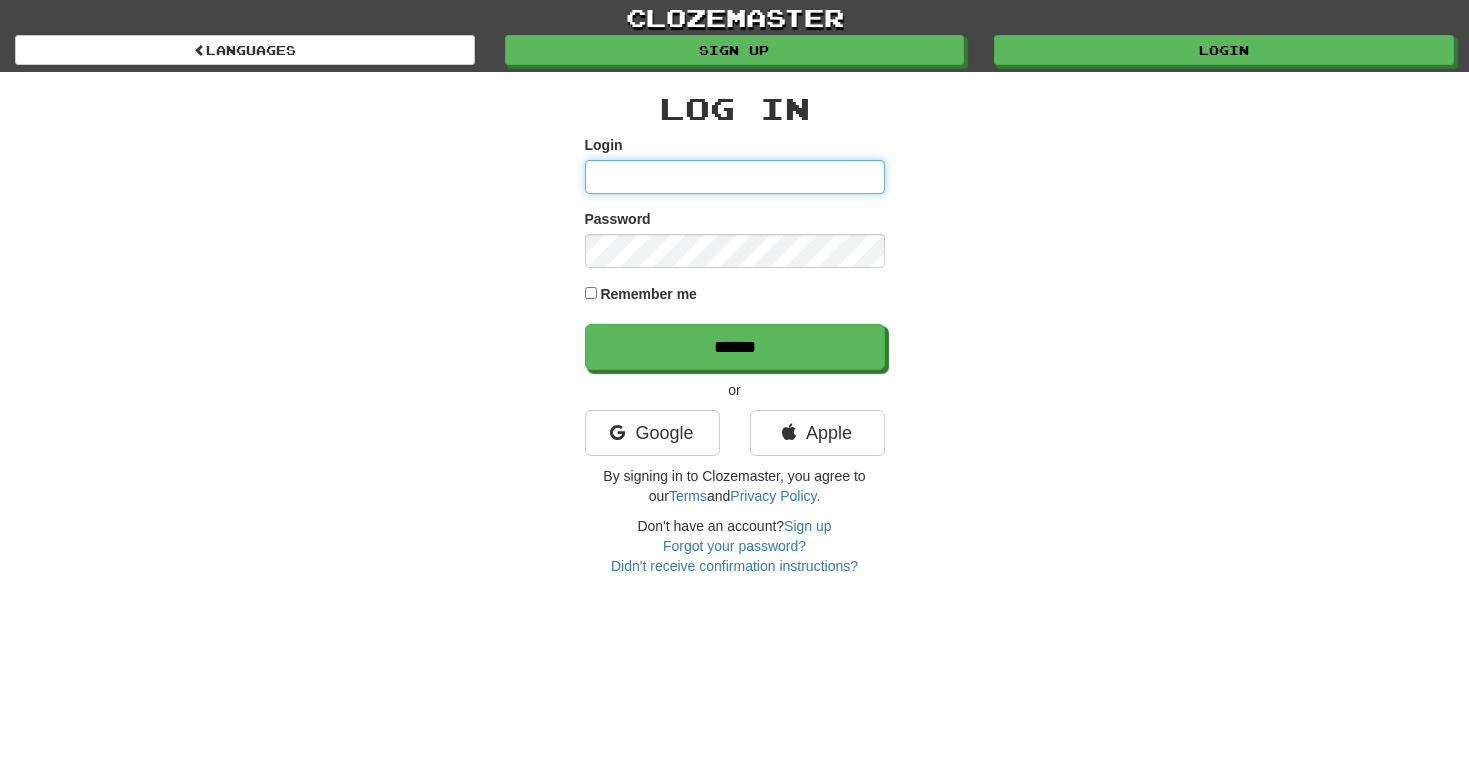 type on "**********" 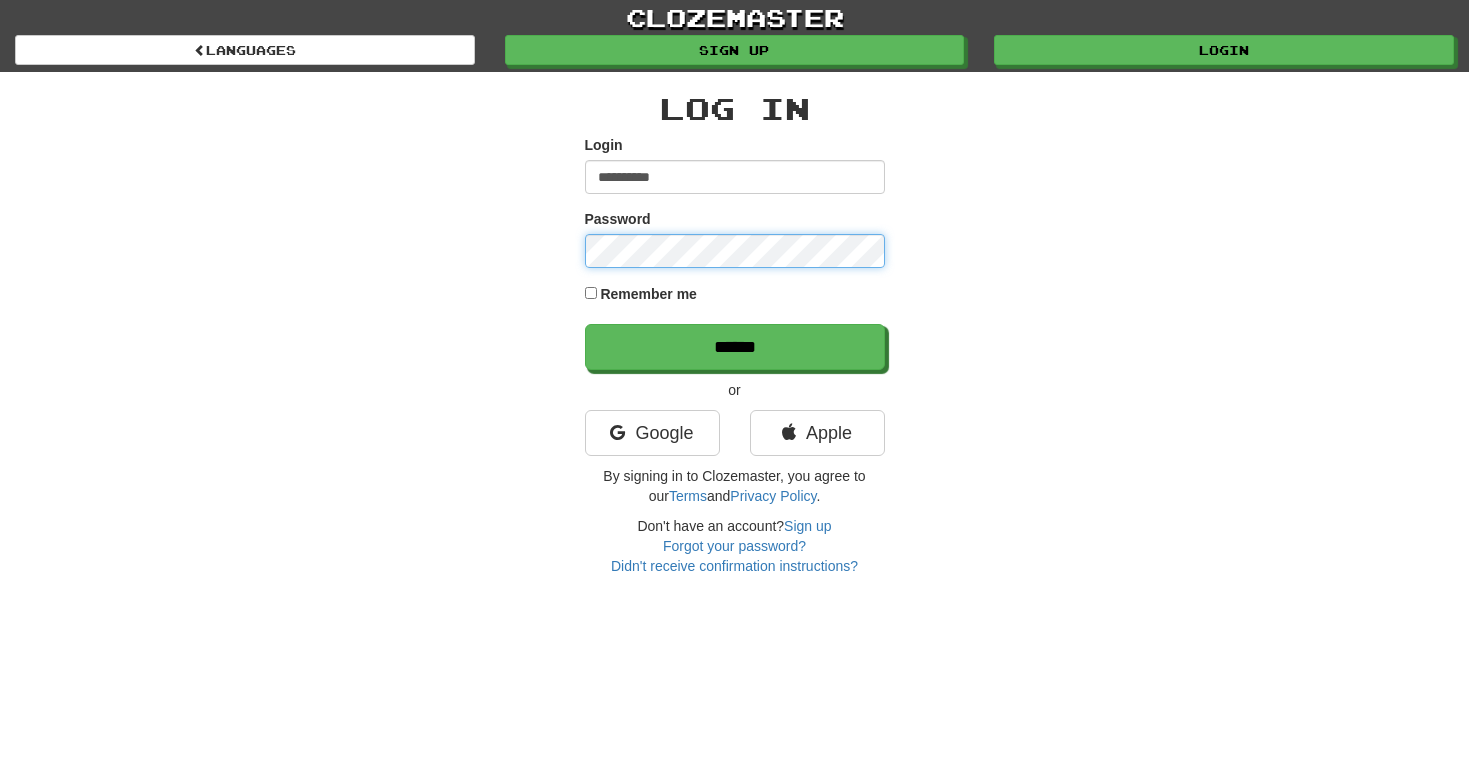 click on "******" at bounding box center [735, 347] 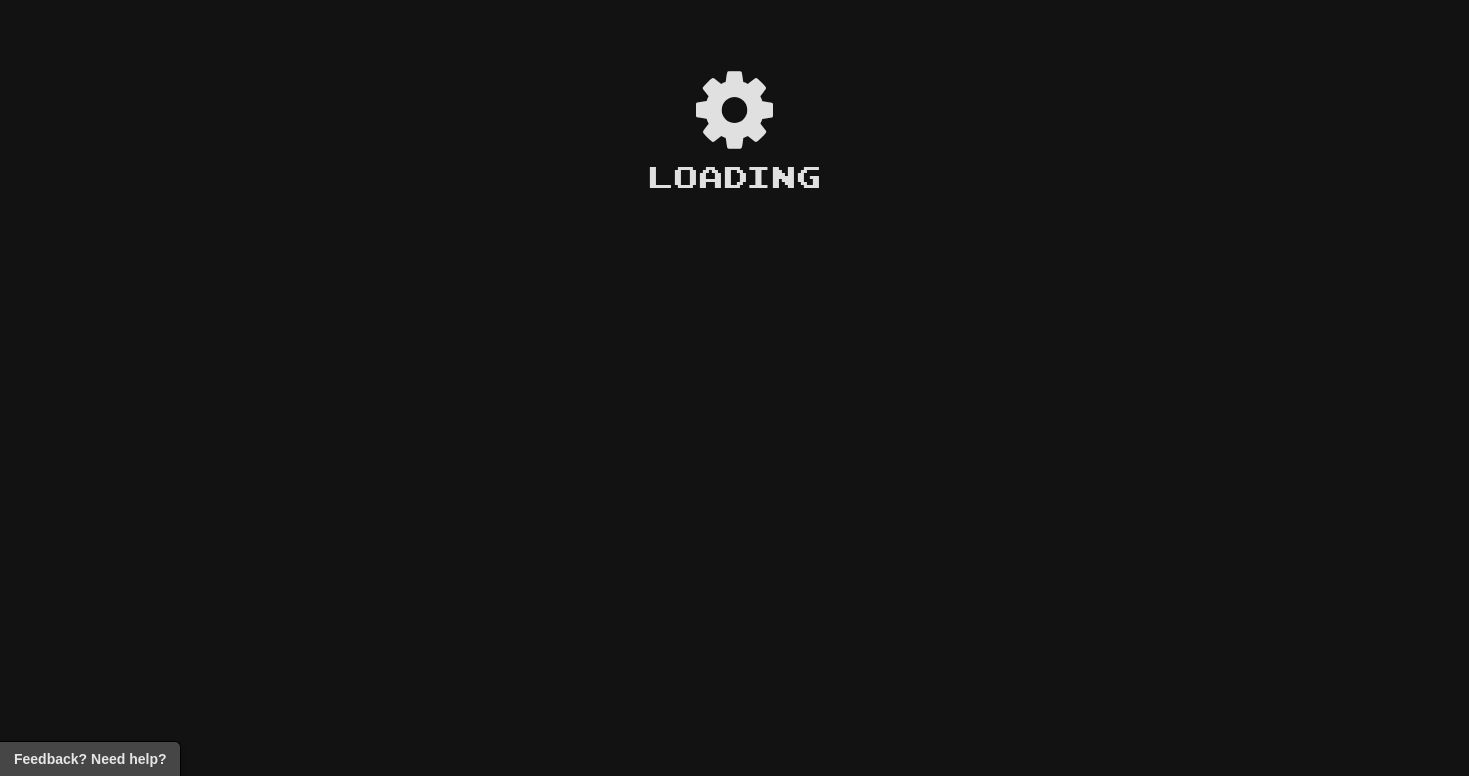 scroll, scrollTop: 0, scrollLeft: 0, axis: both 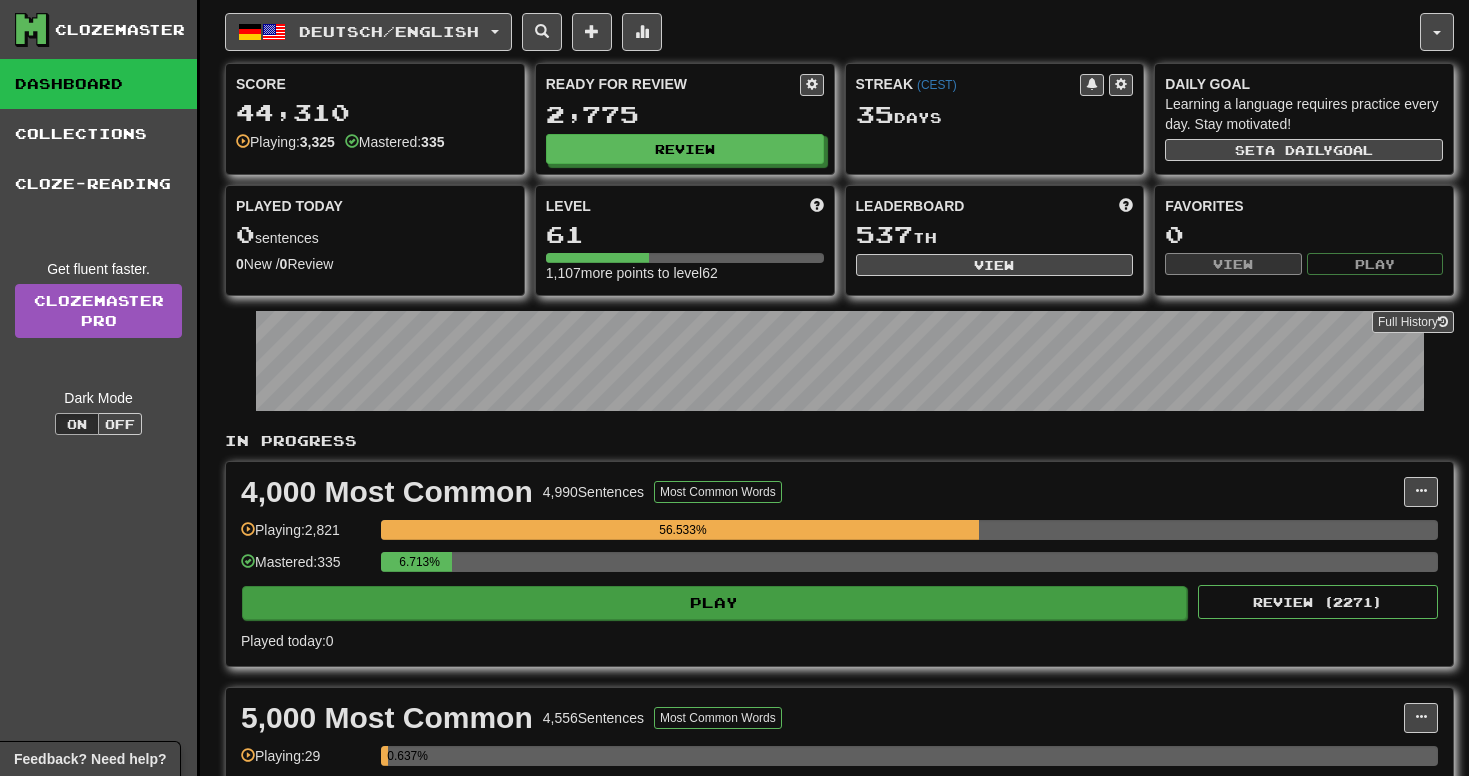click on "Play" at bounding box center (714, 603) 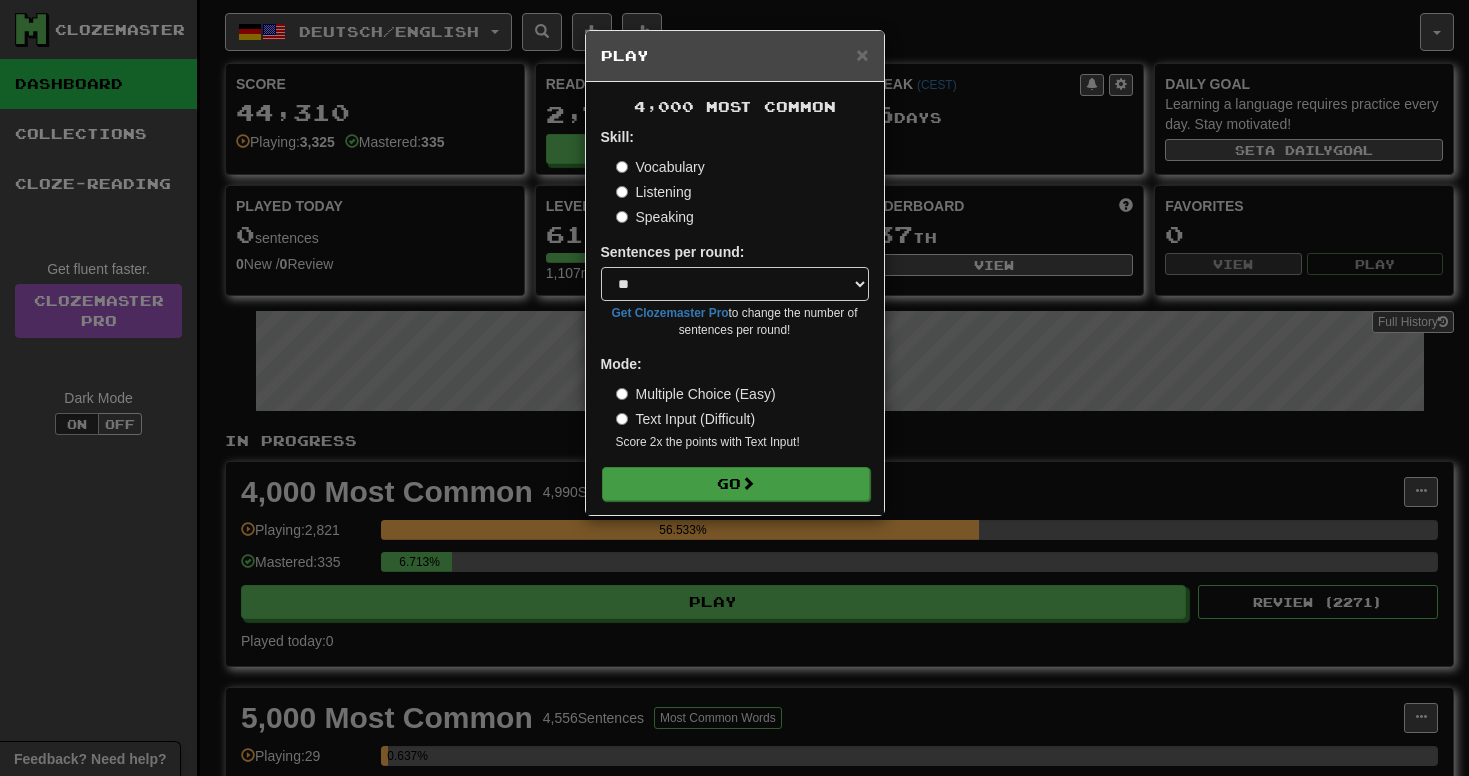 click on "Go" at bounding box center [736, 484] 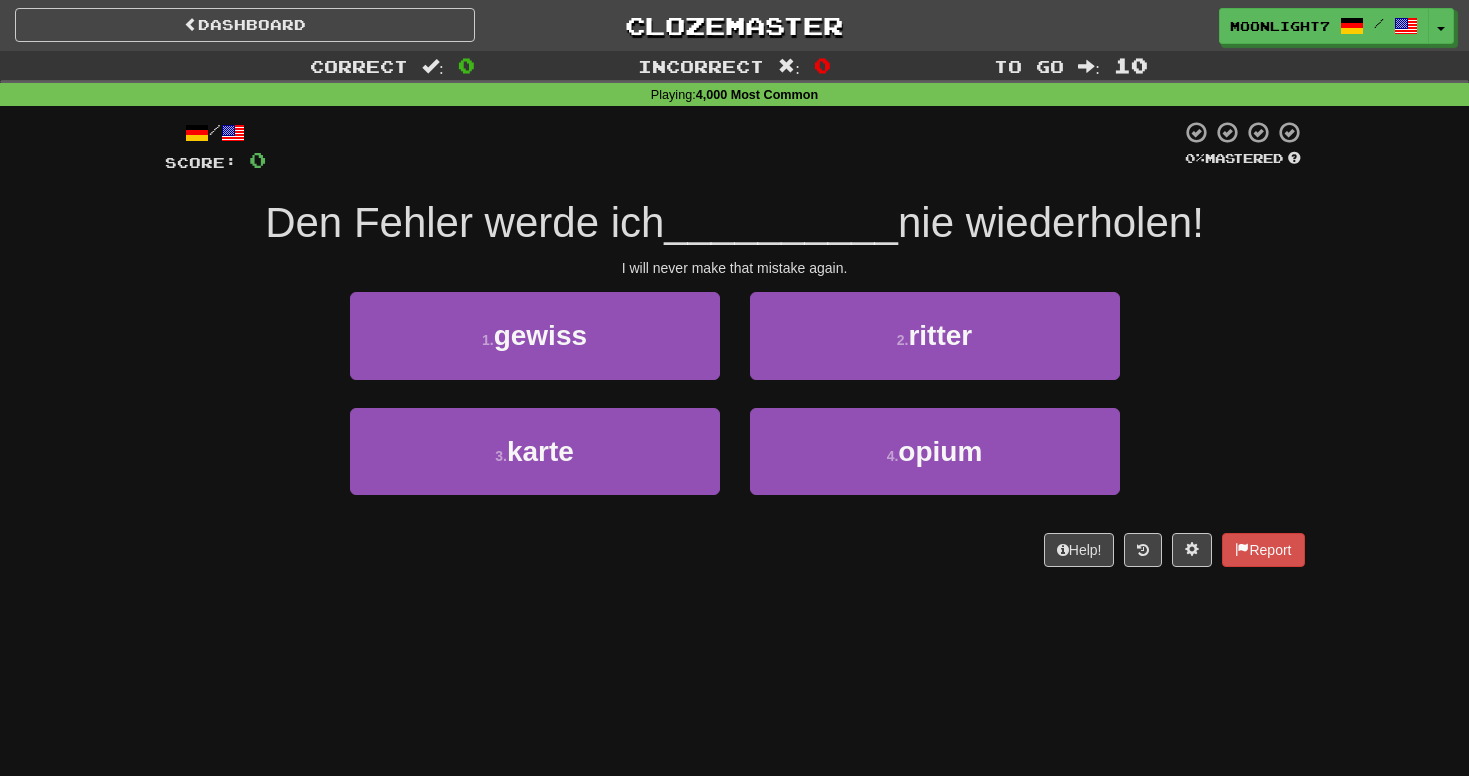 scroll, scrollTop: 0, scrollLeft: 0, axis: both 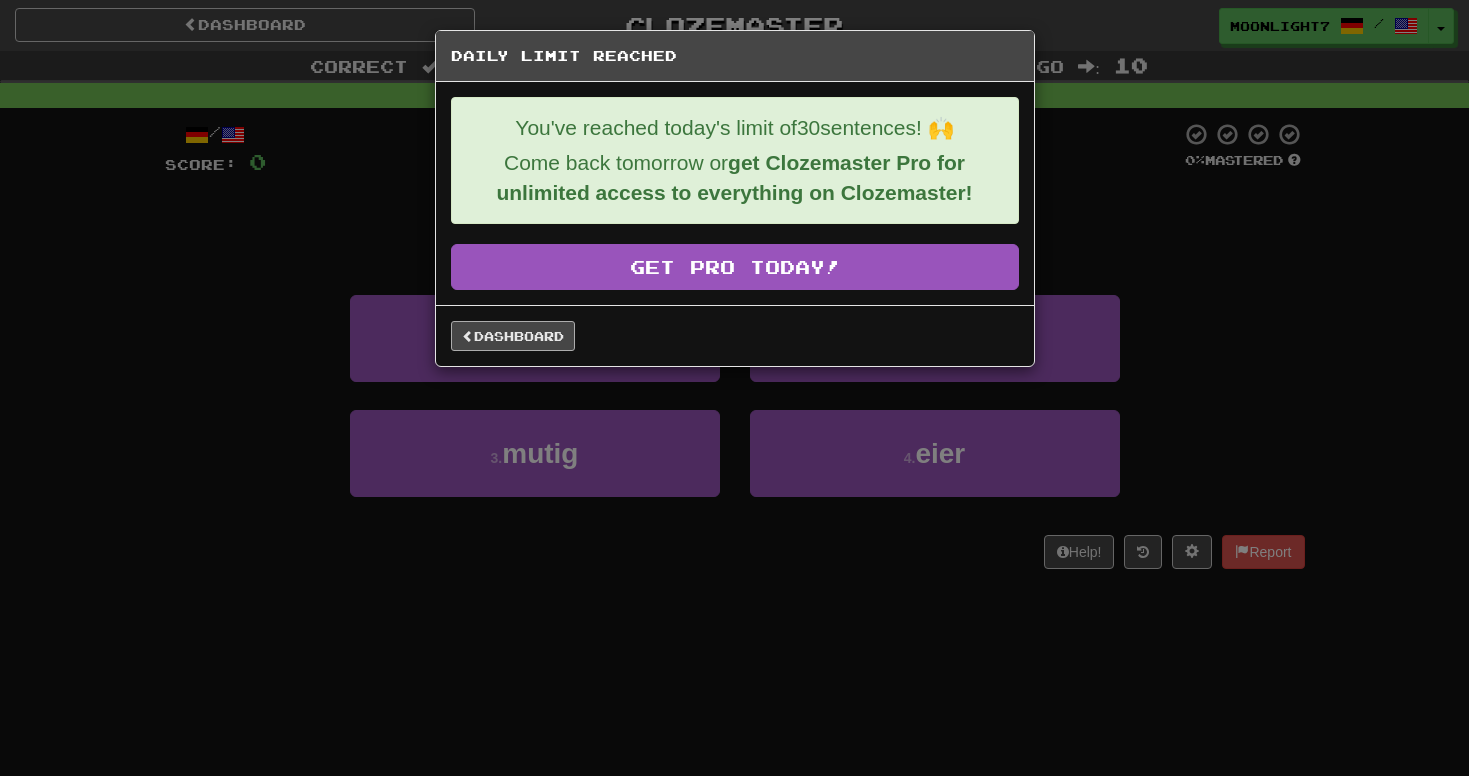 click on "Dashboard" at bounding box center [513, 336] 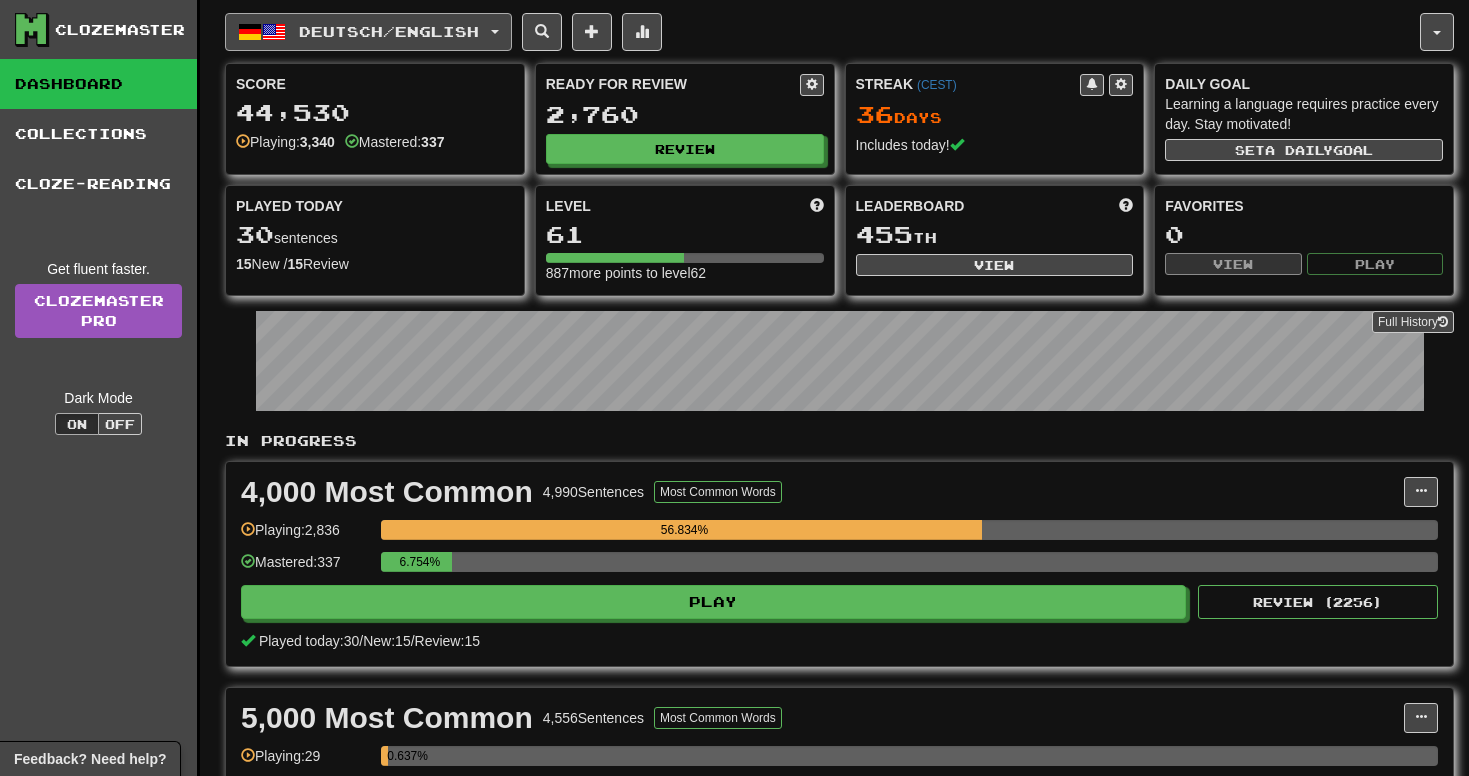 scroll, scrollTop: 0, scrollLeft: 0, axis: both 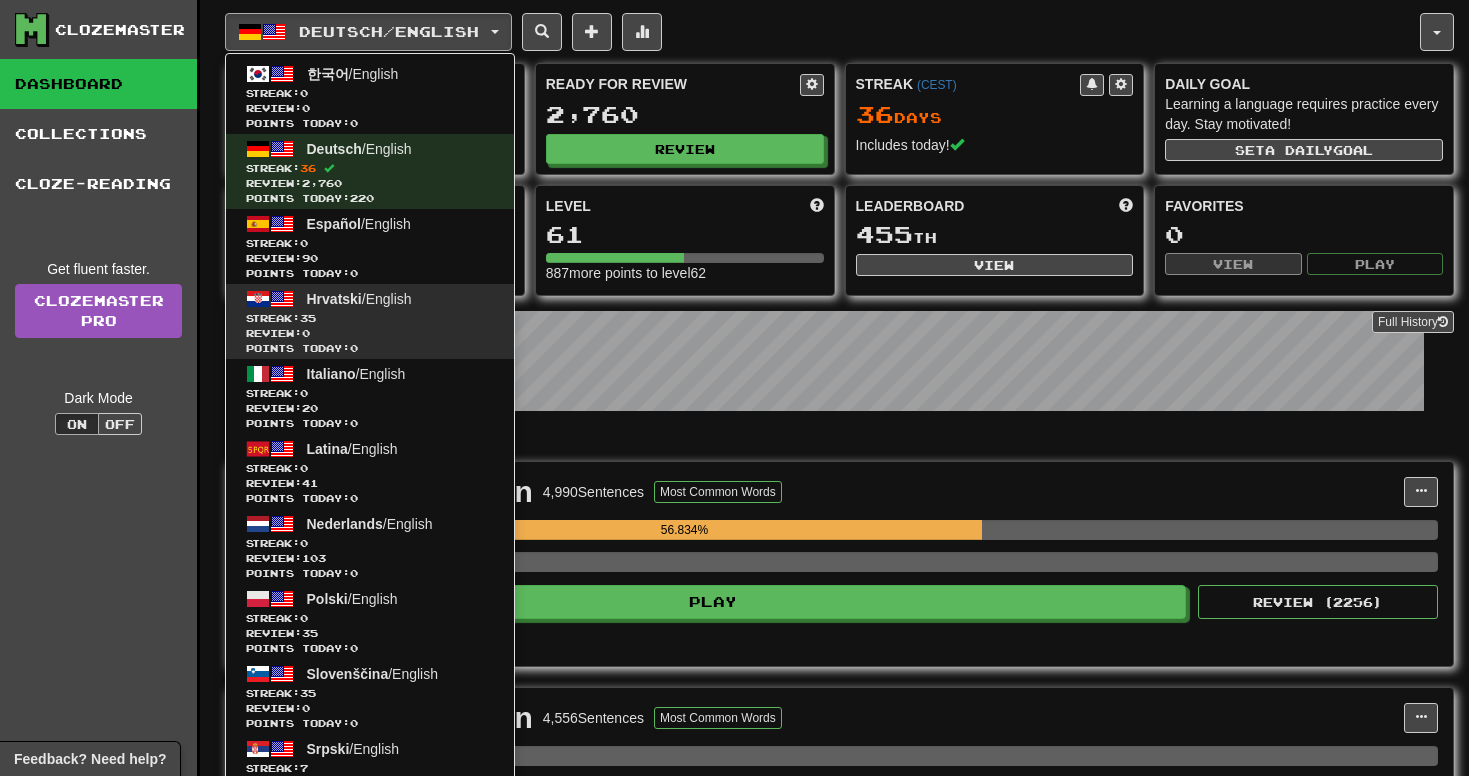 click on "Review:  0" at bounding box center (370, 333) 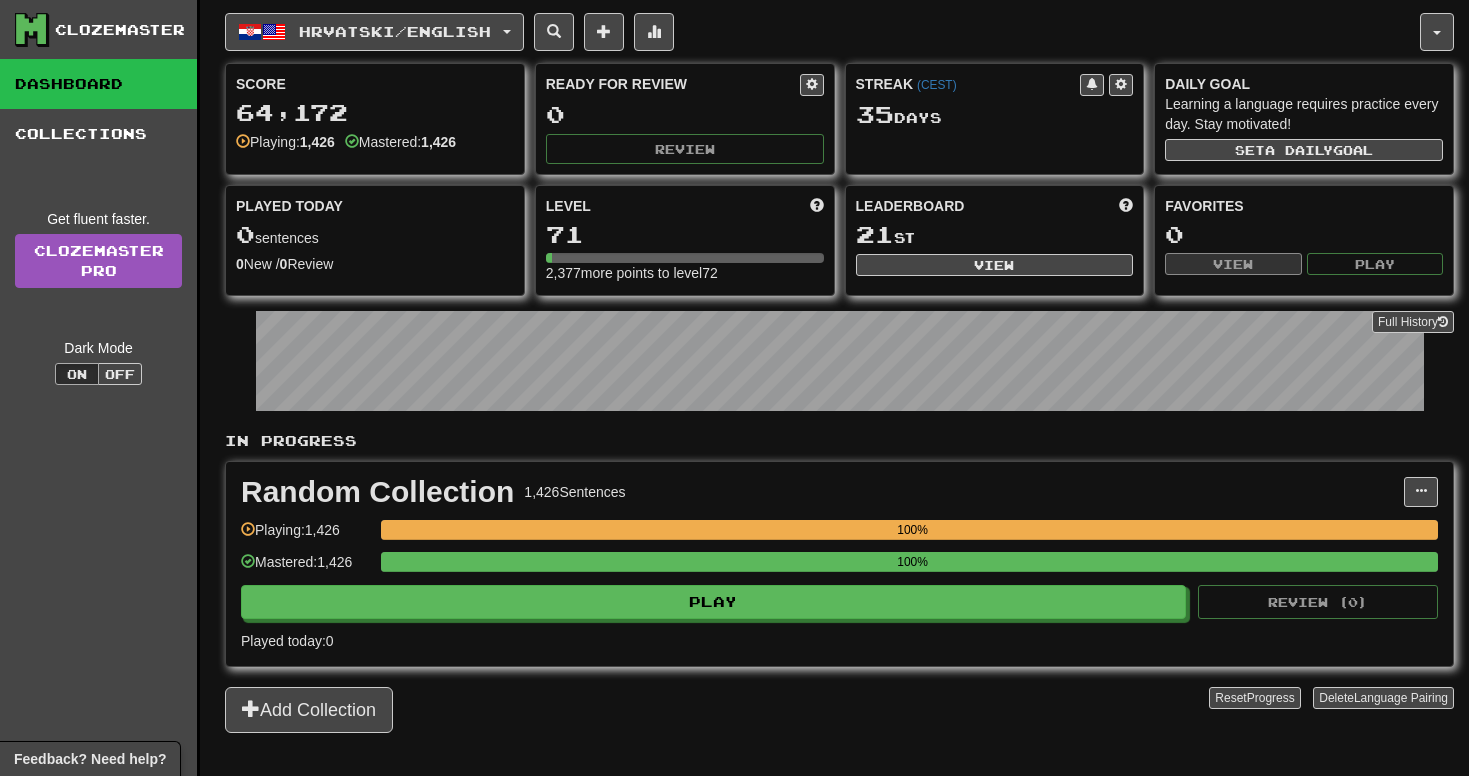 scroll, scrollTop: 0, scrollLeft: 0, axis: both 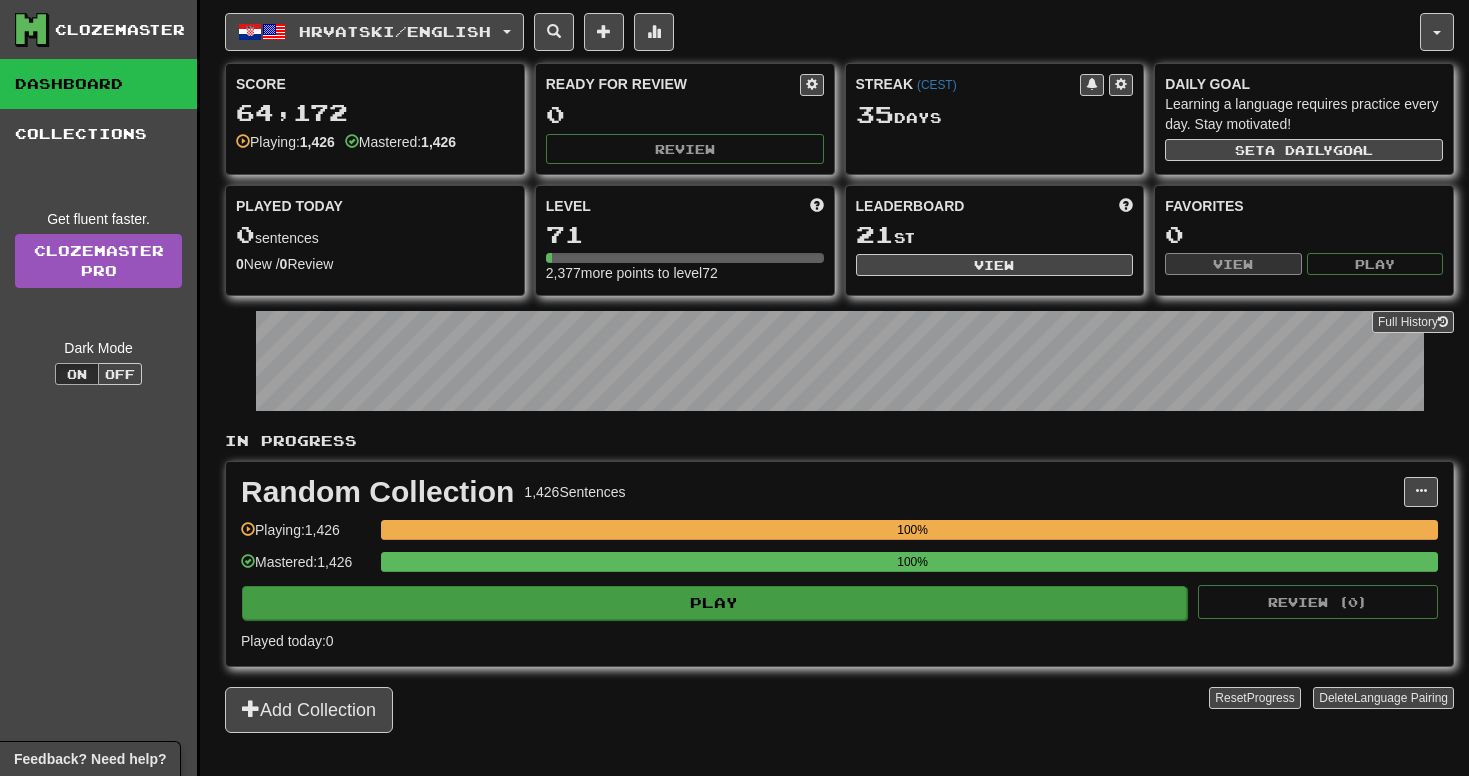 click on "Play" 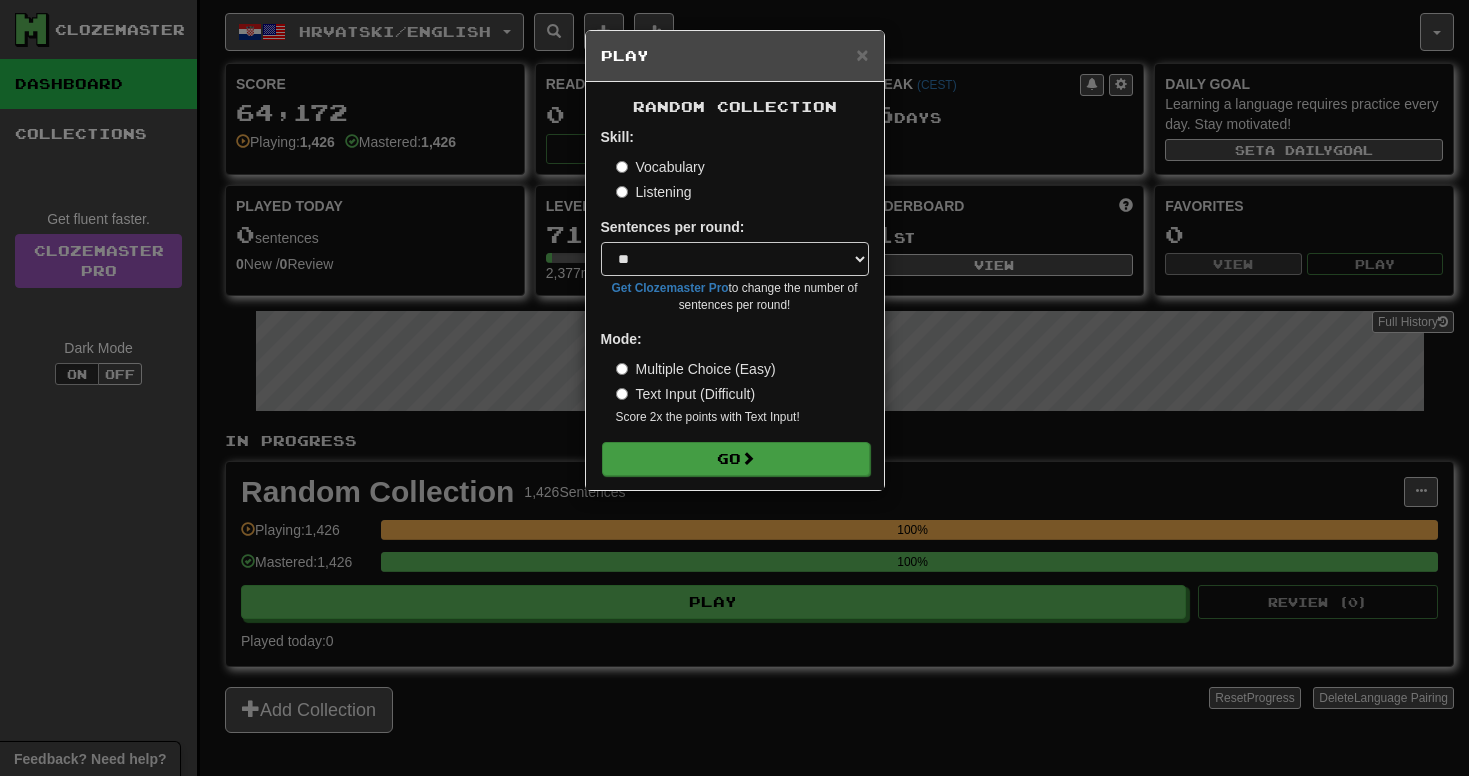 click on "Go" at bounding box center (736, 459) 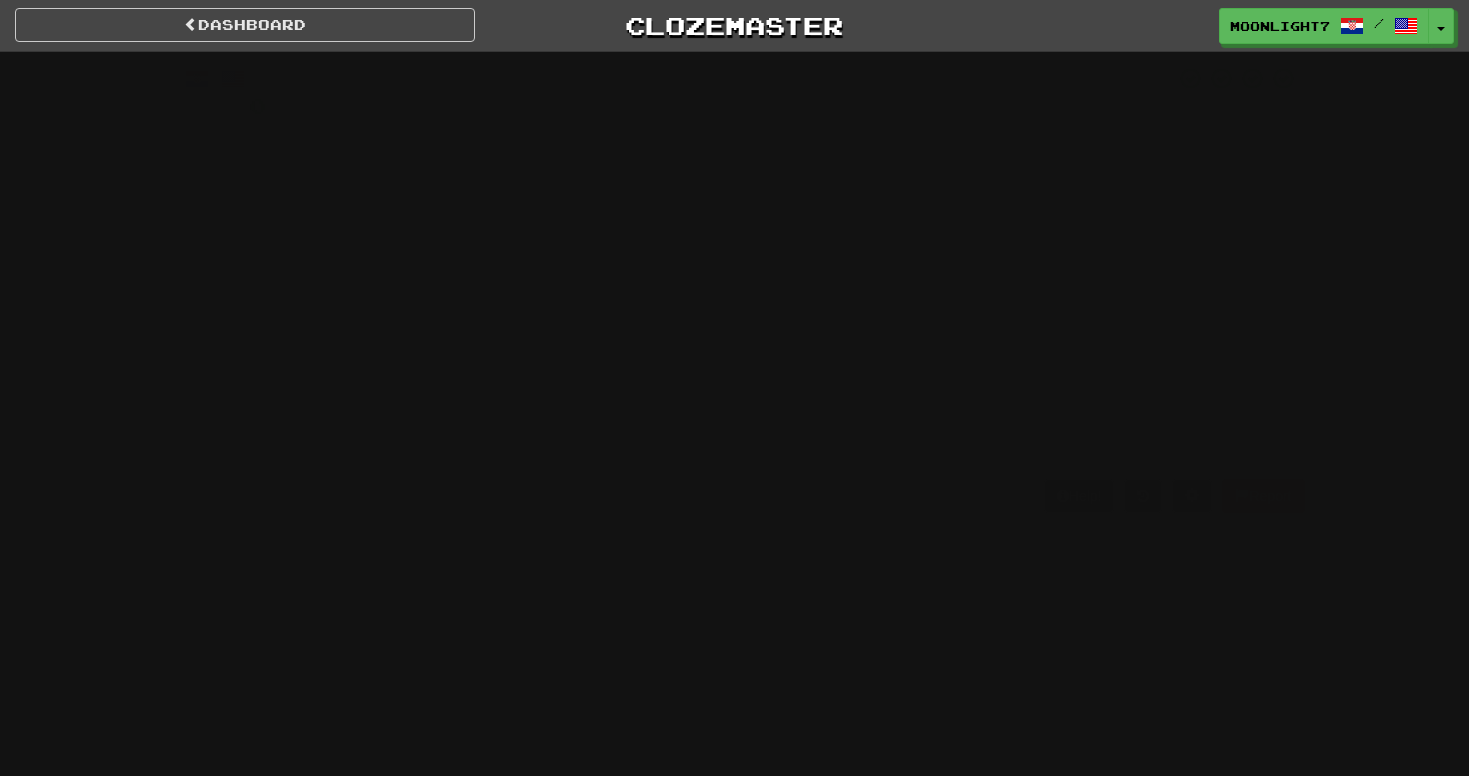 scroll, scrollTop: 0, scrollLeft: 0, axis: both 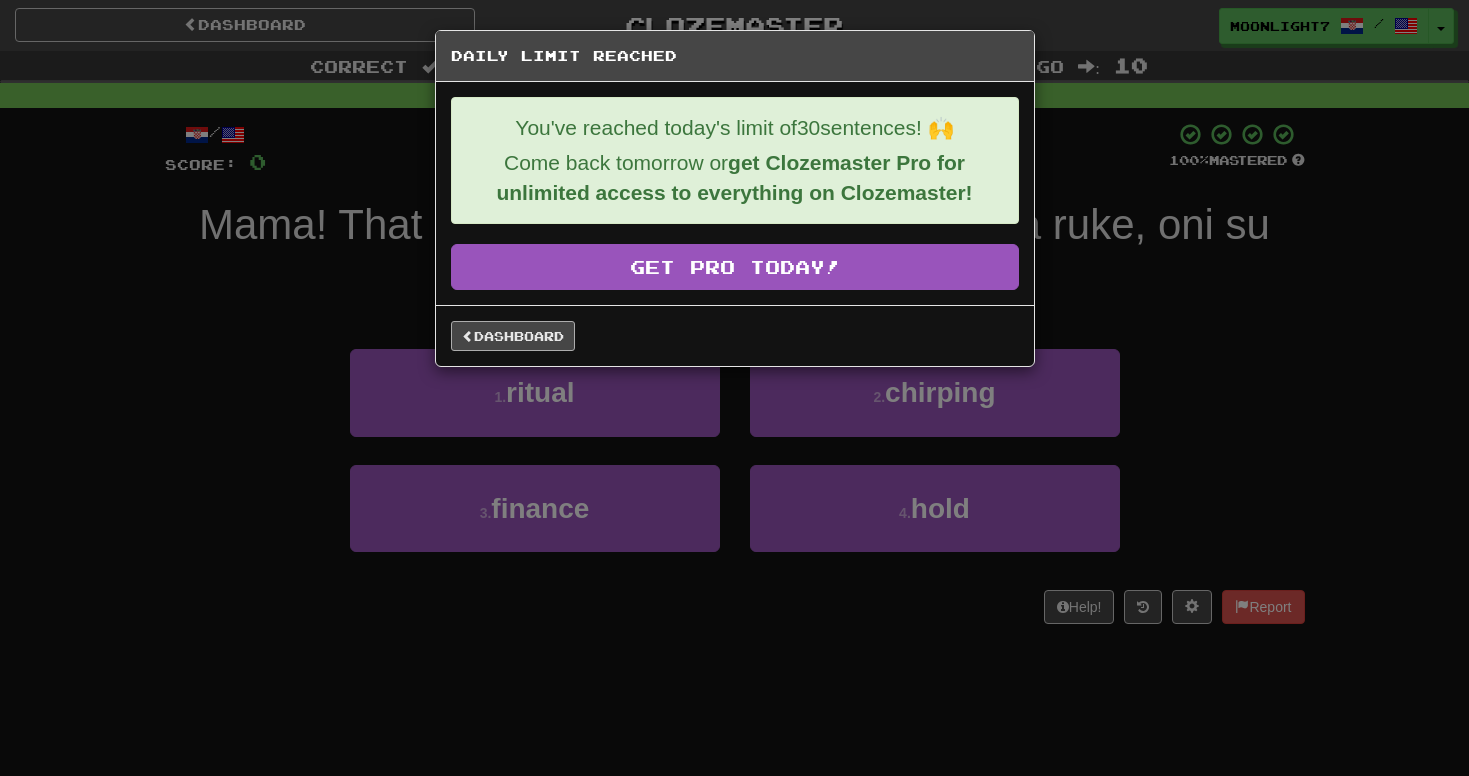 click on "Dashboard" at bounding box center (513, 336) 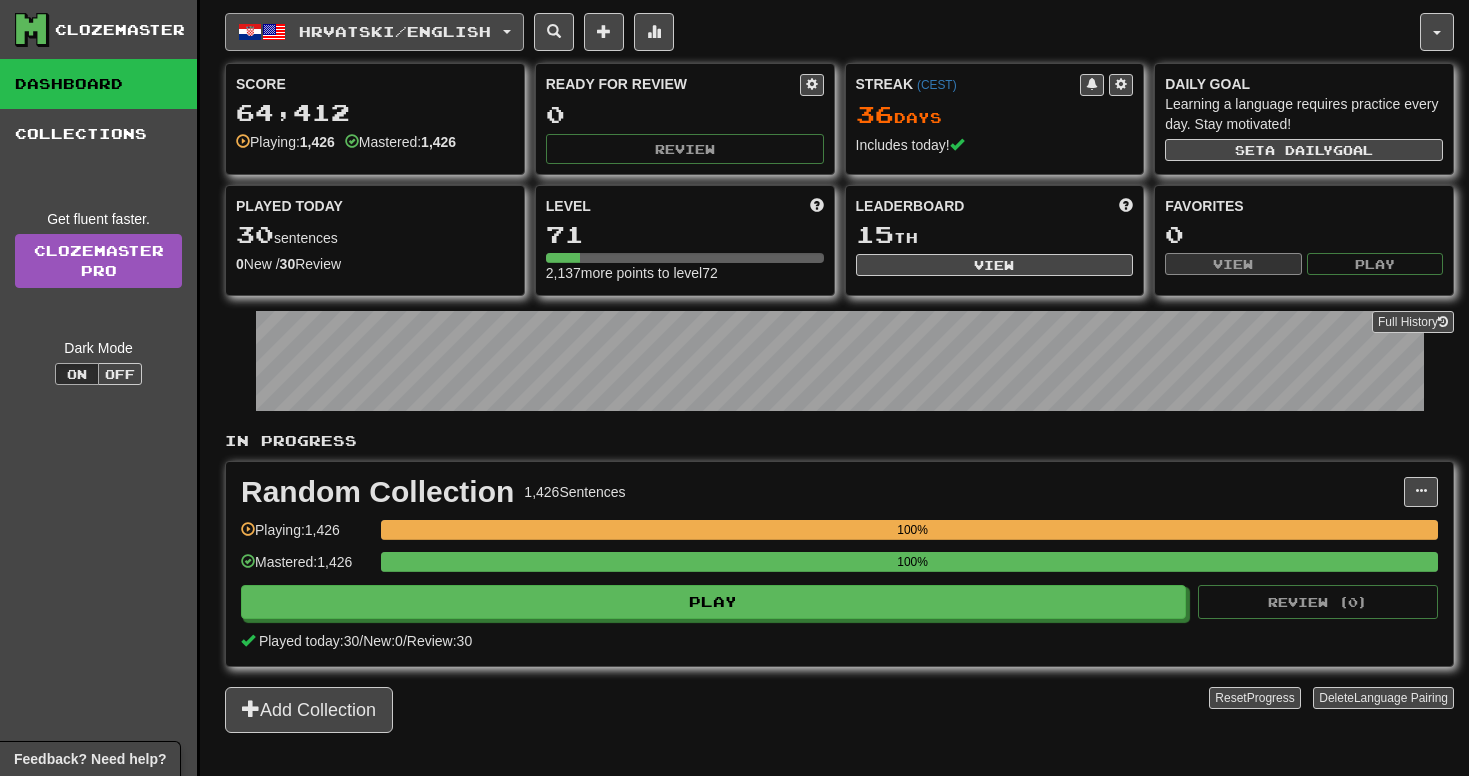 scroll, scrollTop: 0, scrollLeft: 0, axis: both 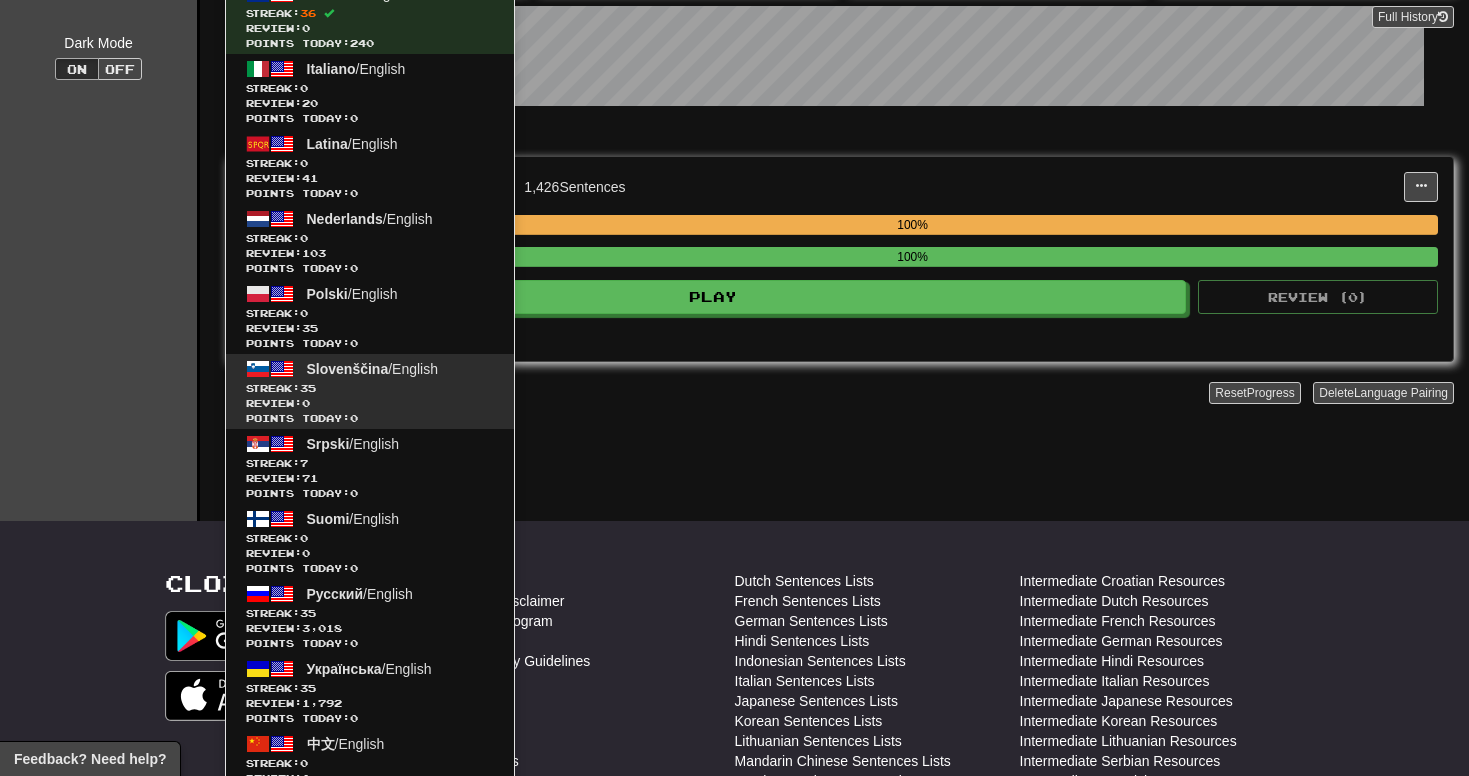 click on "Slovenščina  /  English Streak:  35   Review:  0 Points today:  0" at bounding box center [370, 391] 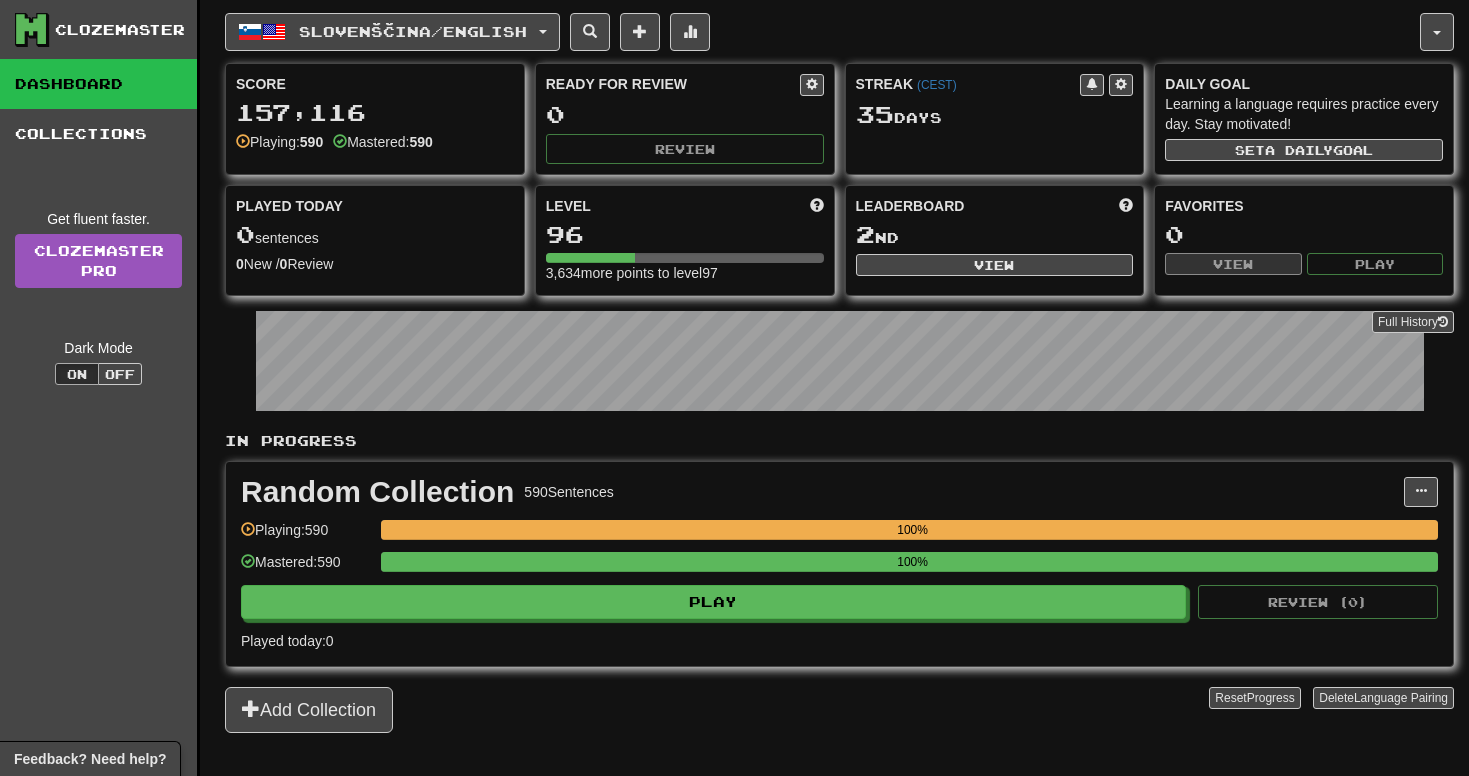 scroll, scrollTop: 0, scrollLeft: 0, axis: both 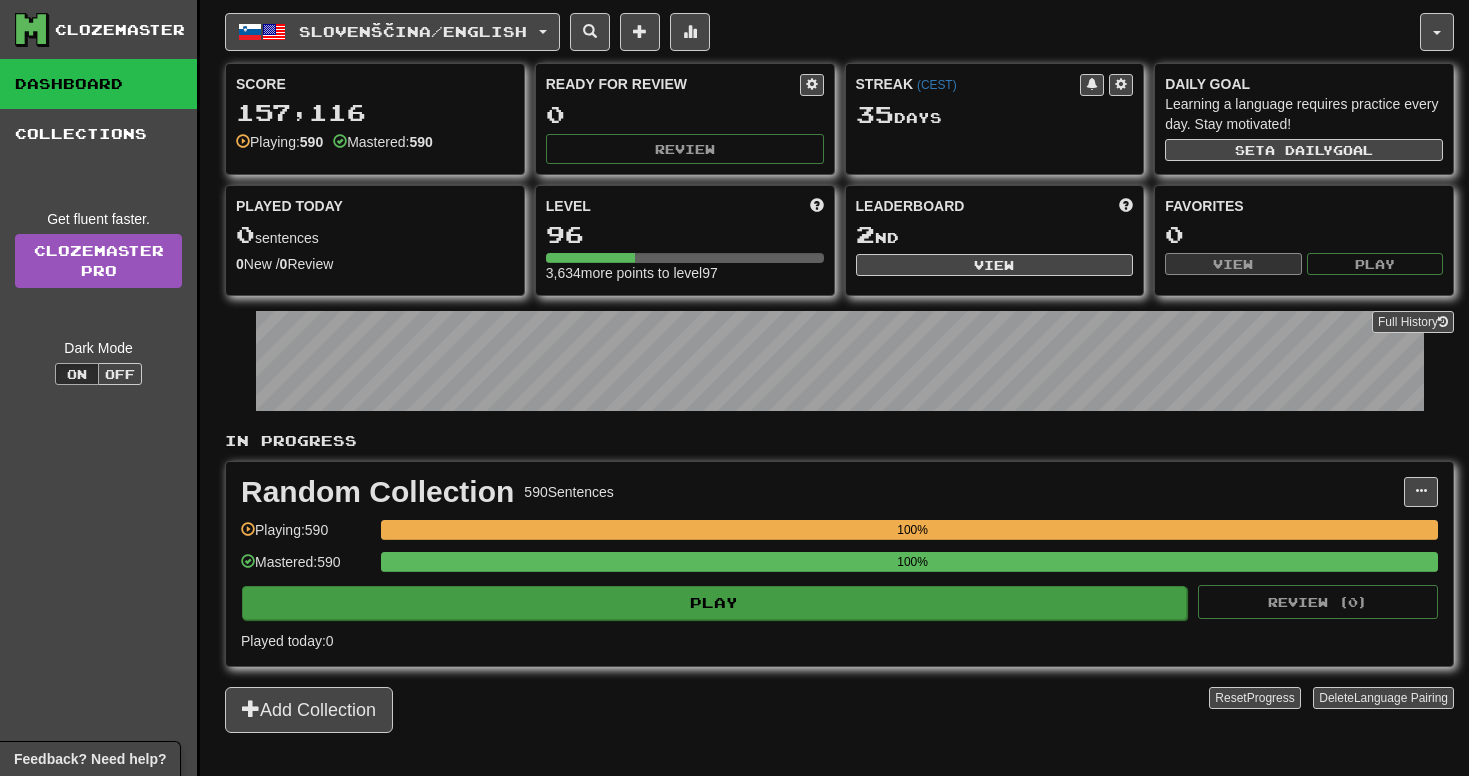 click on "Play" at bounding box center [714, 603] 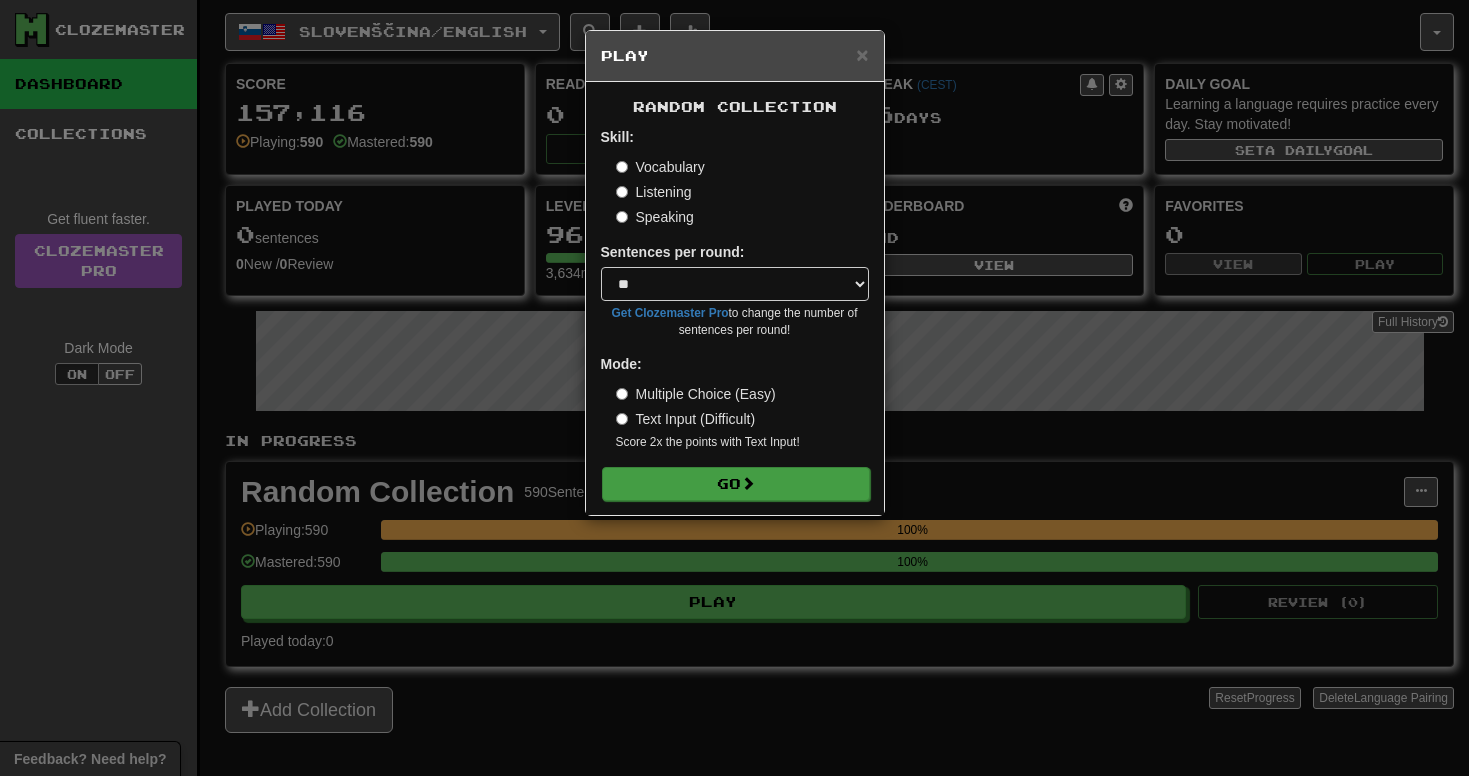 click on "Go" at bounding box center (736, 484) 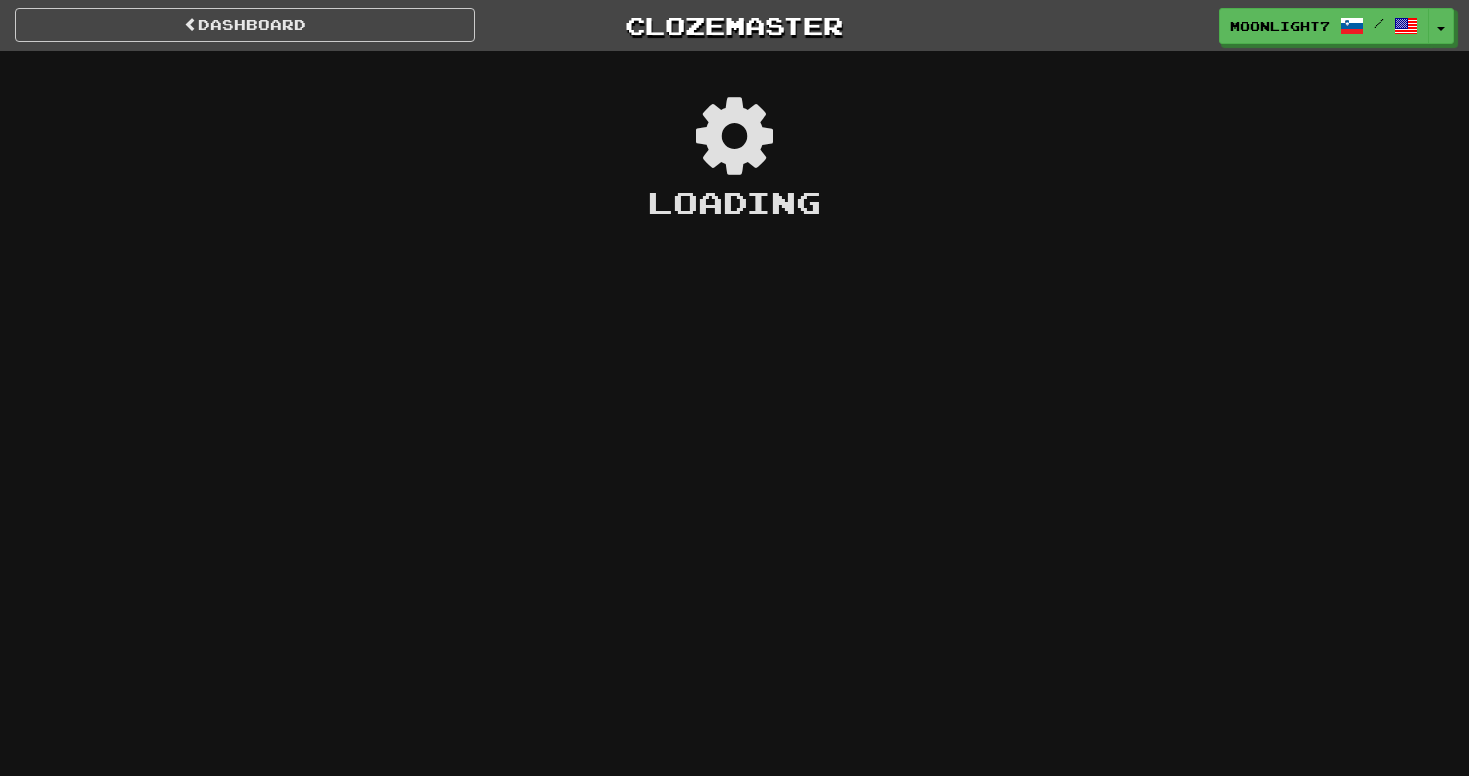 scroll, scrollTop: 0, scrollLeft: 0, axis: both 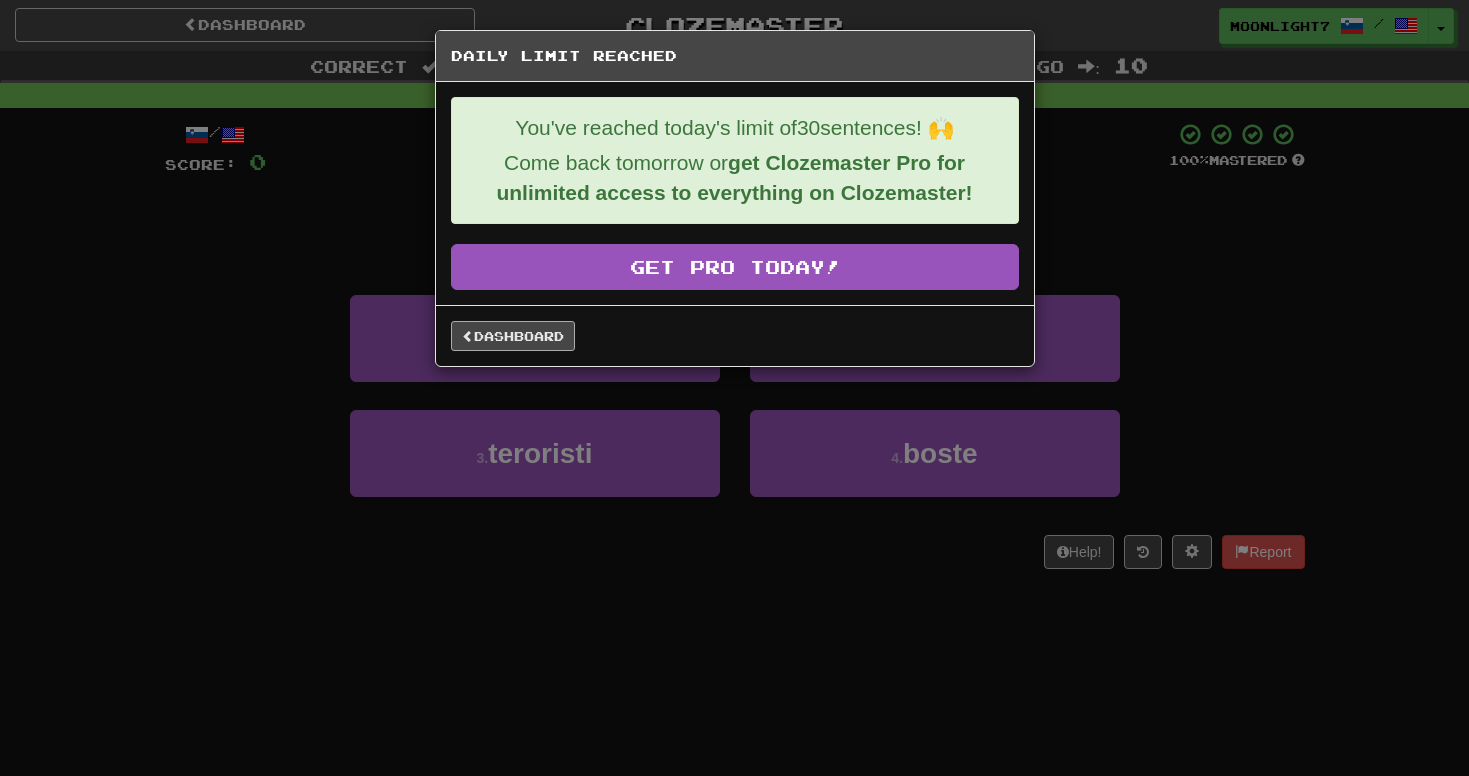 click on "Dashboard" at bounding box center (513, 336) 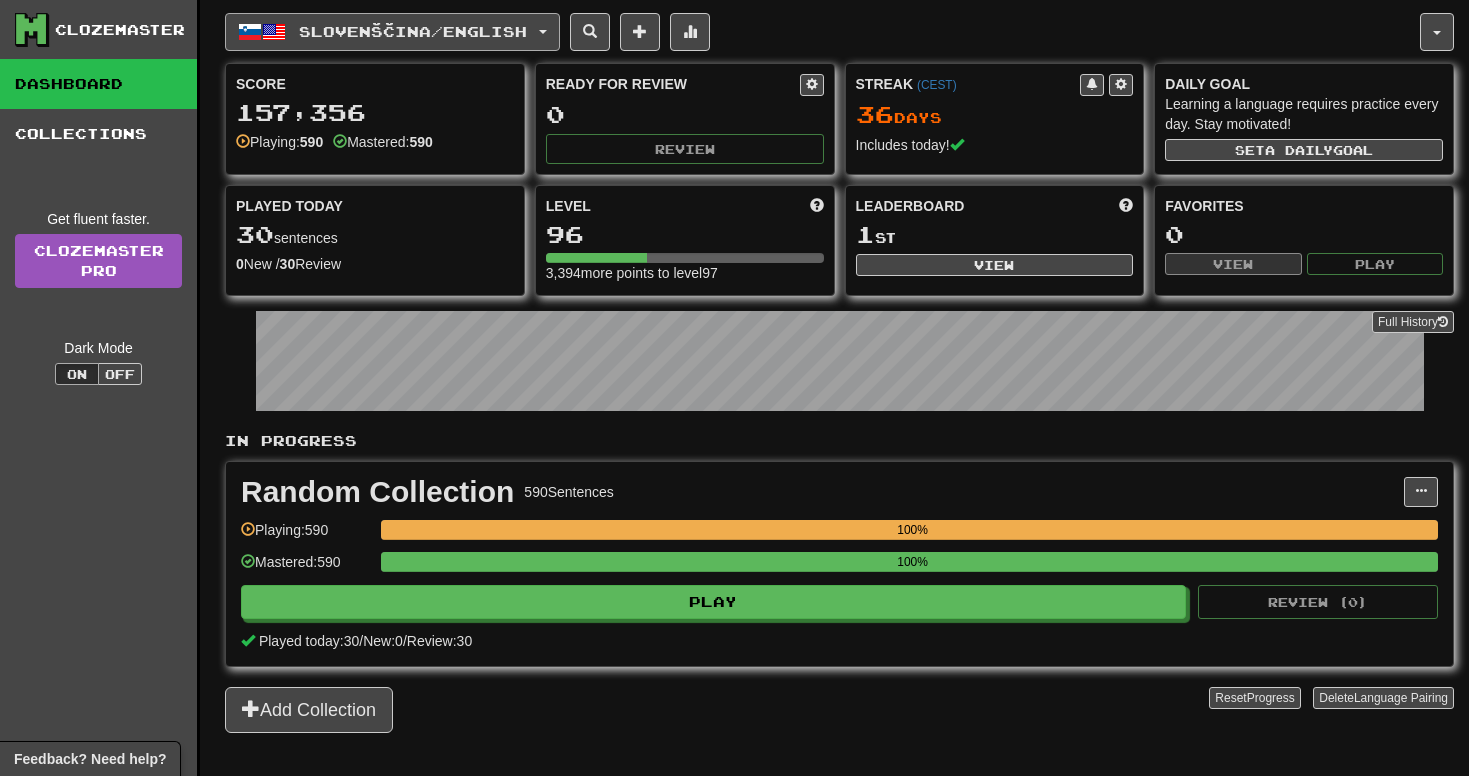 scroll, scrollTop: 0, scrollLeft: 0, axis: both 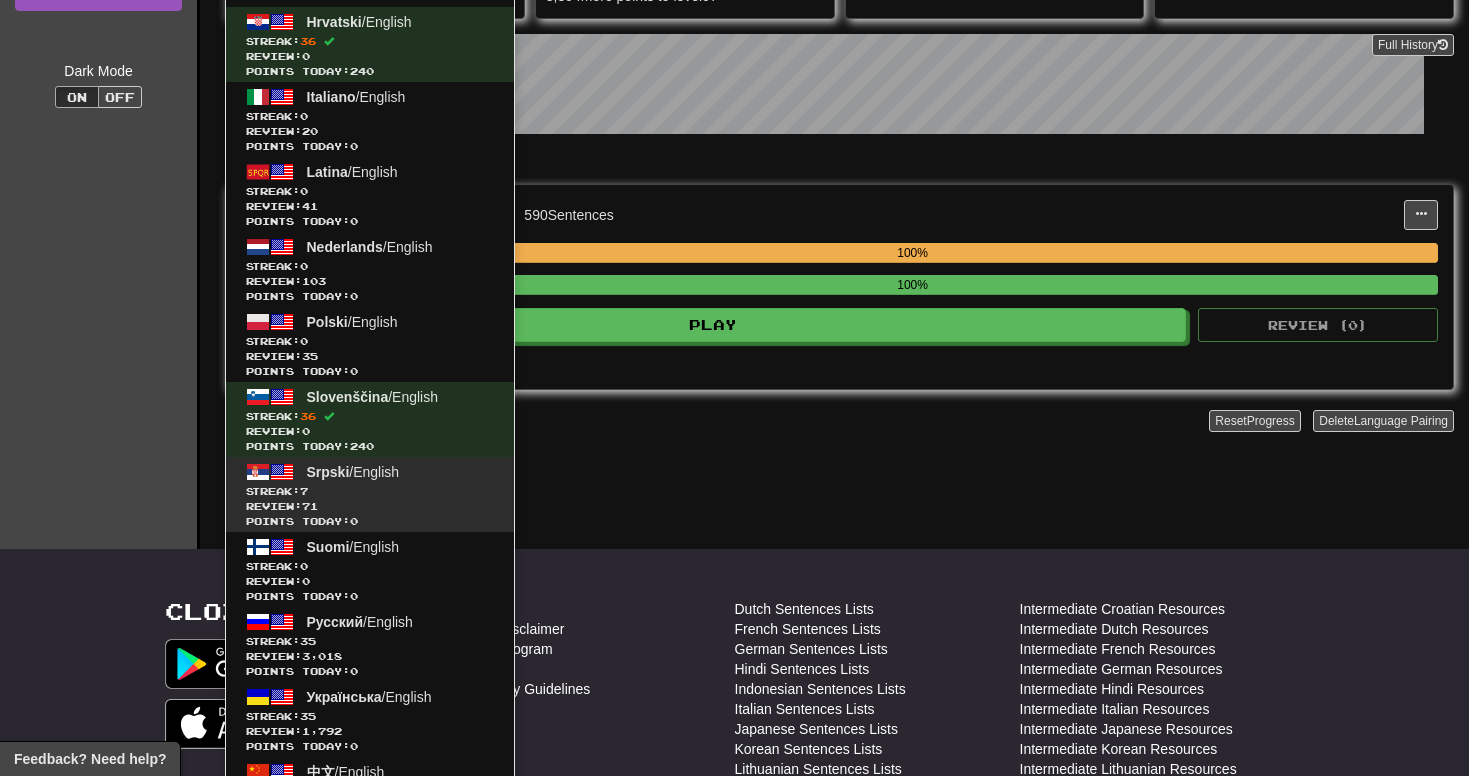 click on "Streak:  7" at bounding box center [370, 491] 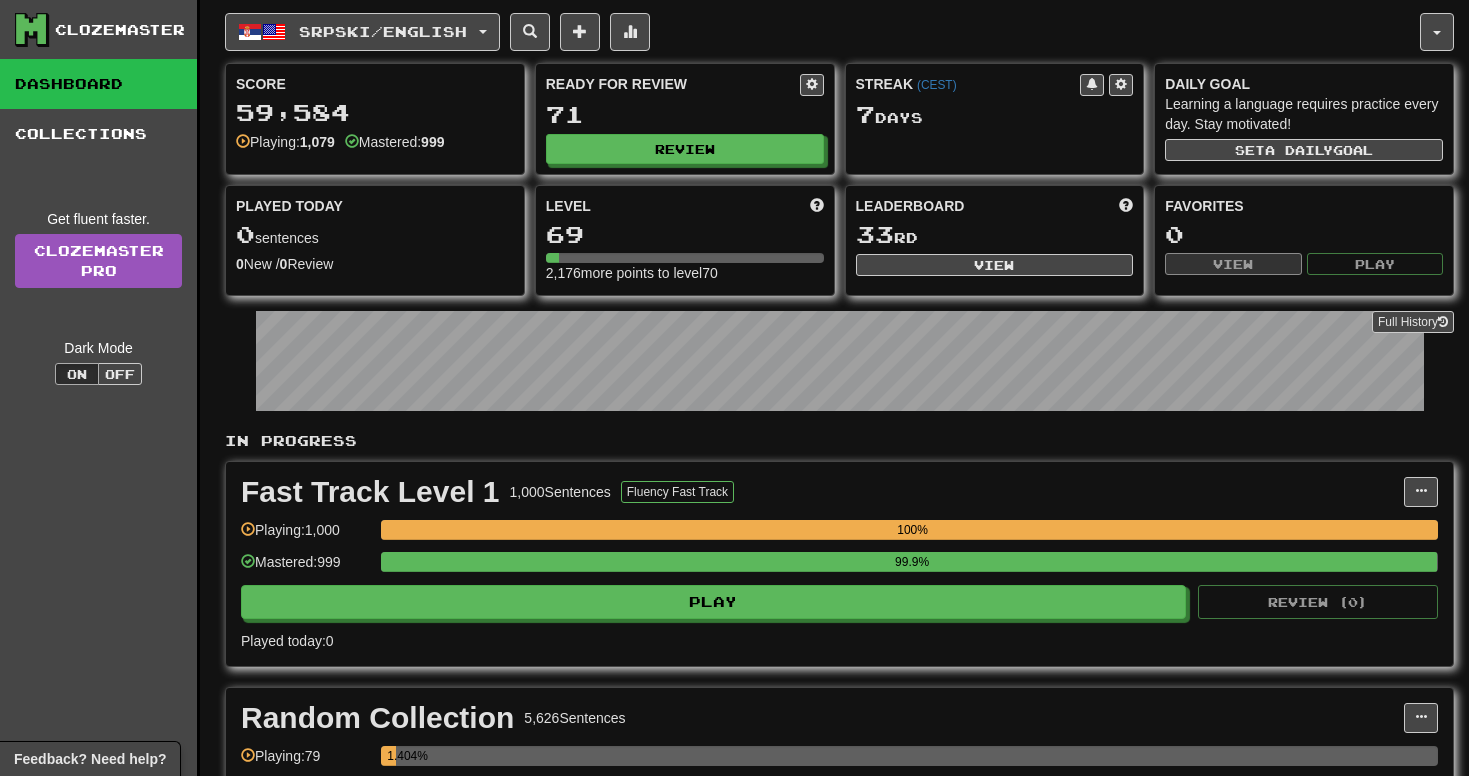 scroll, scrollTop: 0, scrollLeft: 0, axis: both 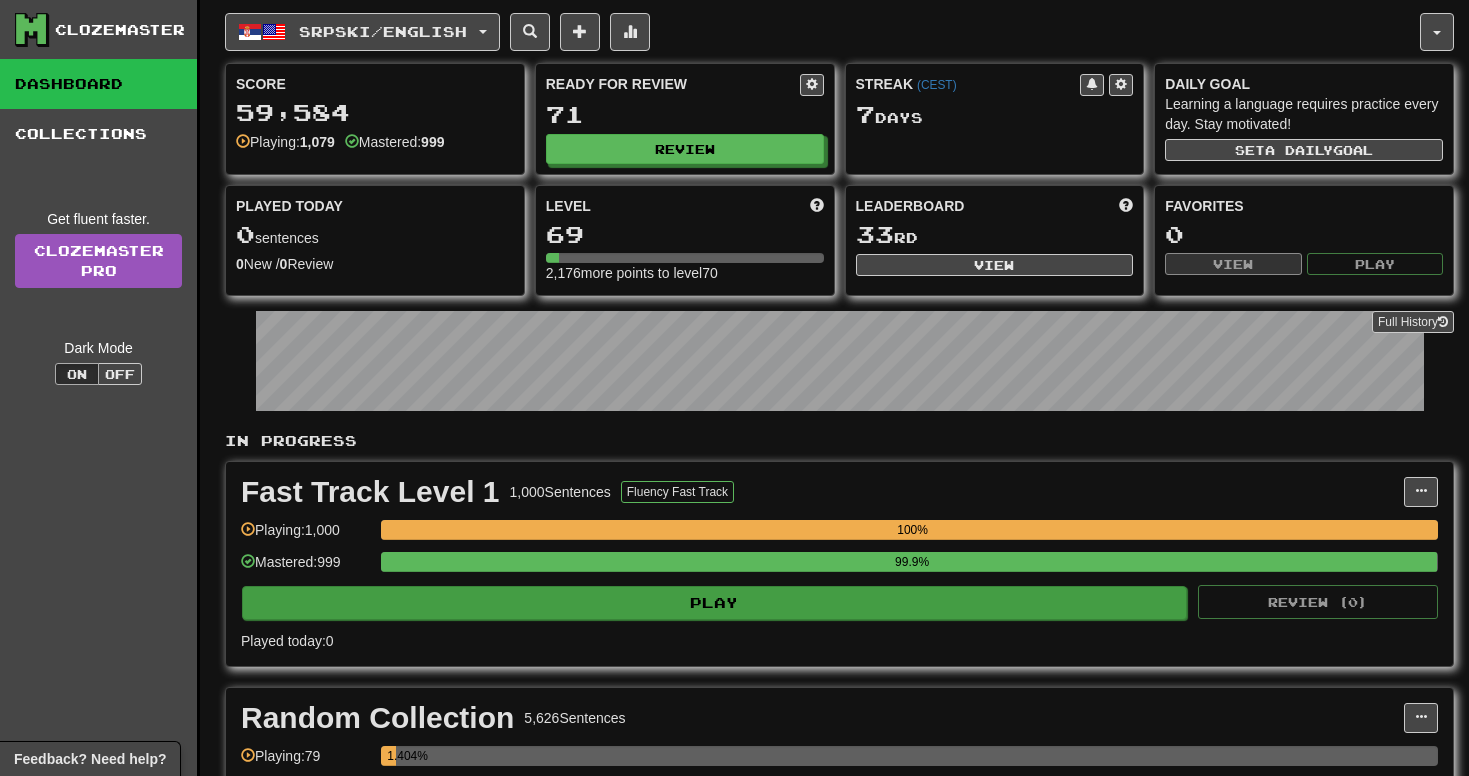 click on "Play" at bounding box center [714, 603] 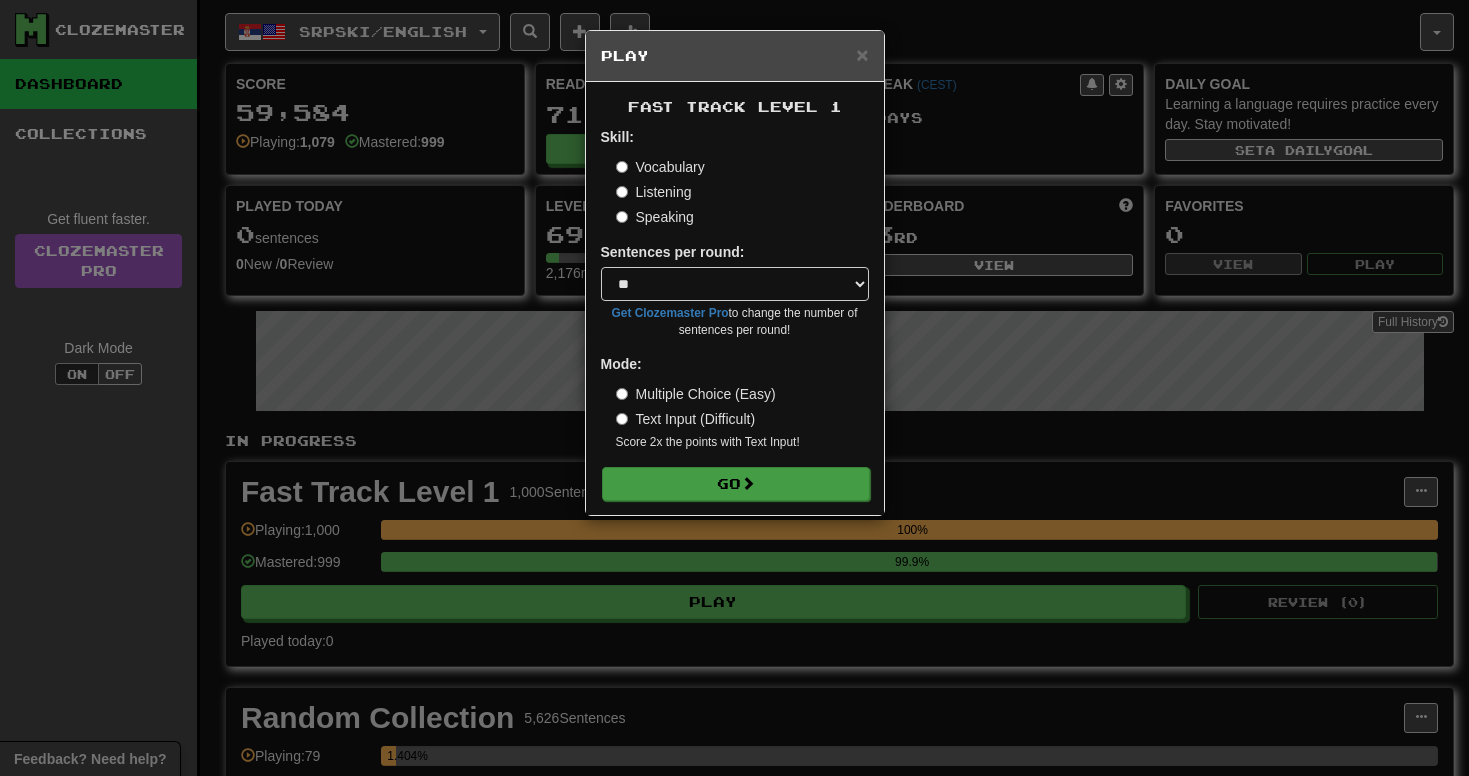 click on "Go" at bounding box center (736, 484) 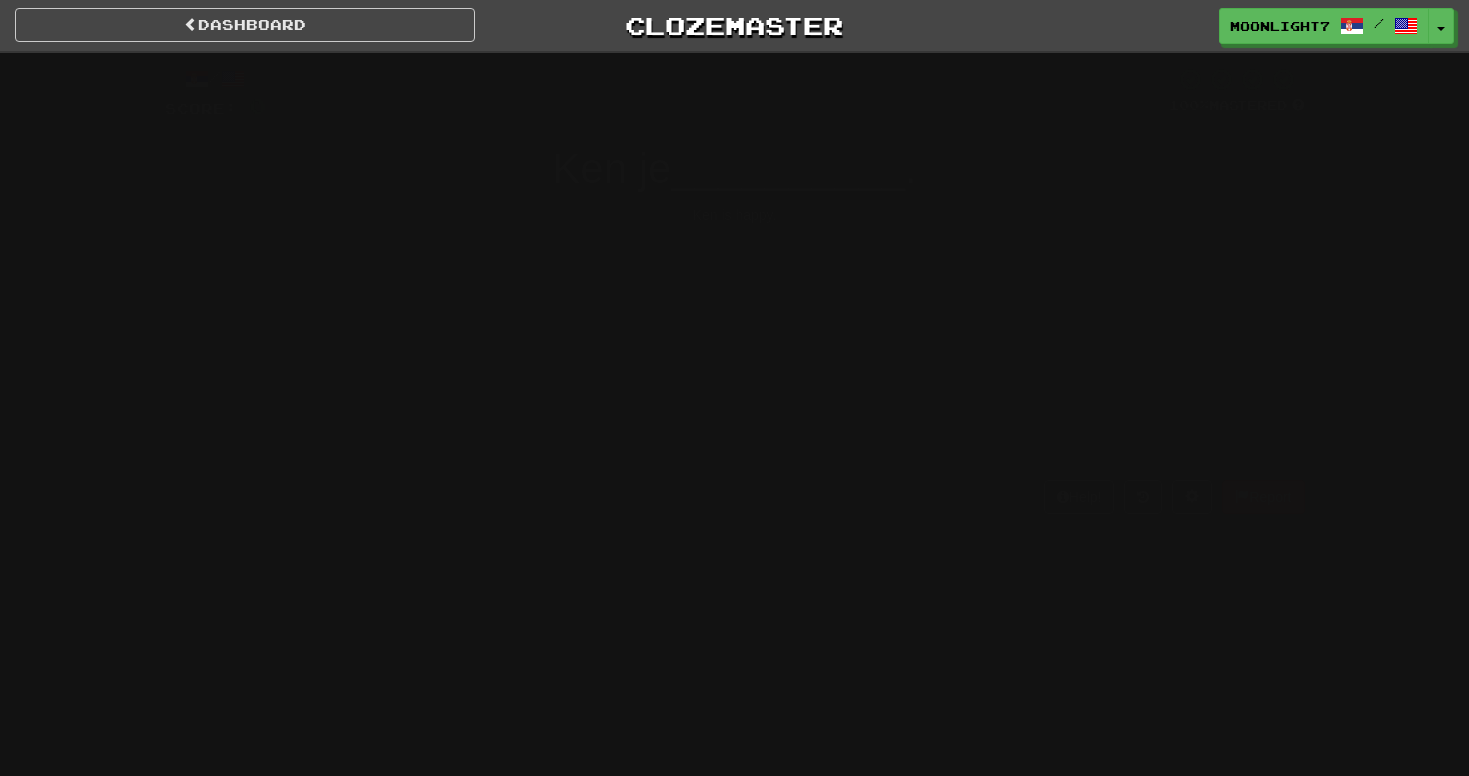scroll, scrollTop: 0, scrollLeft: 0, axis: both 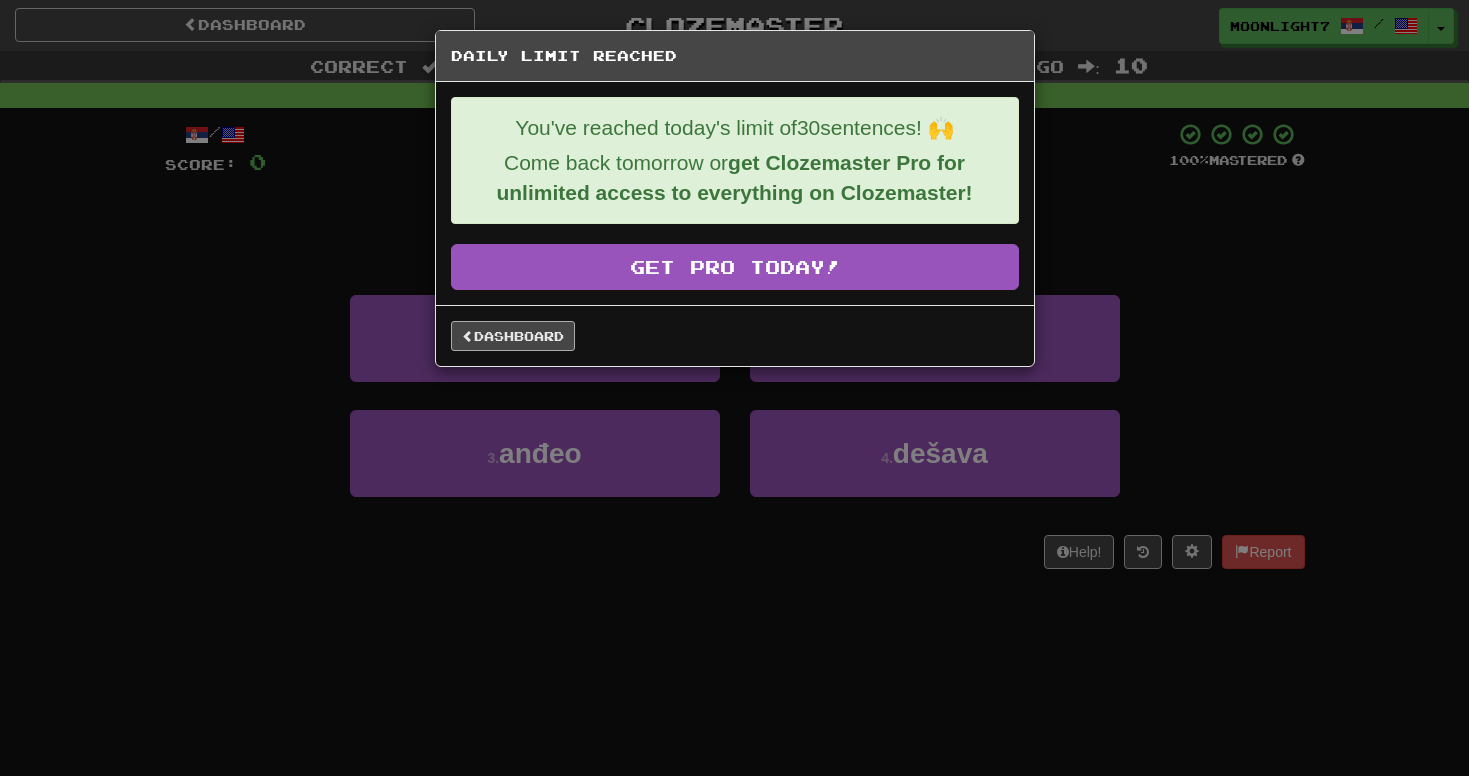 click on "Dashboard" at bounding box center [513, 336] 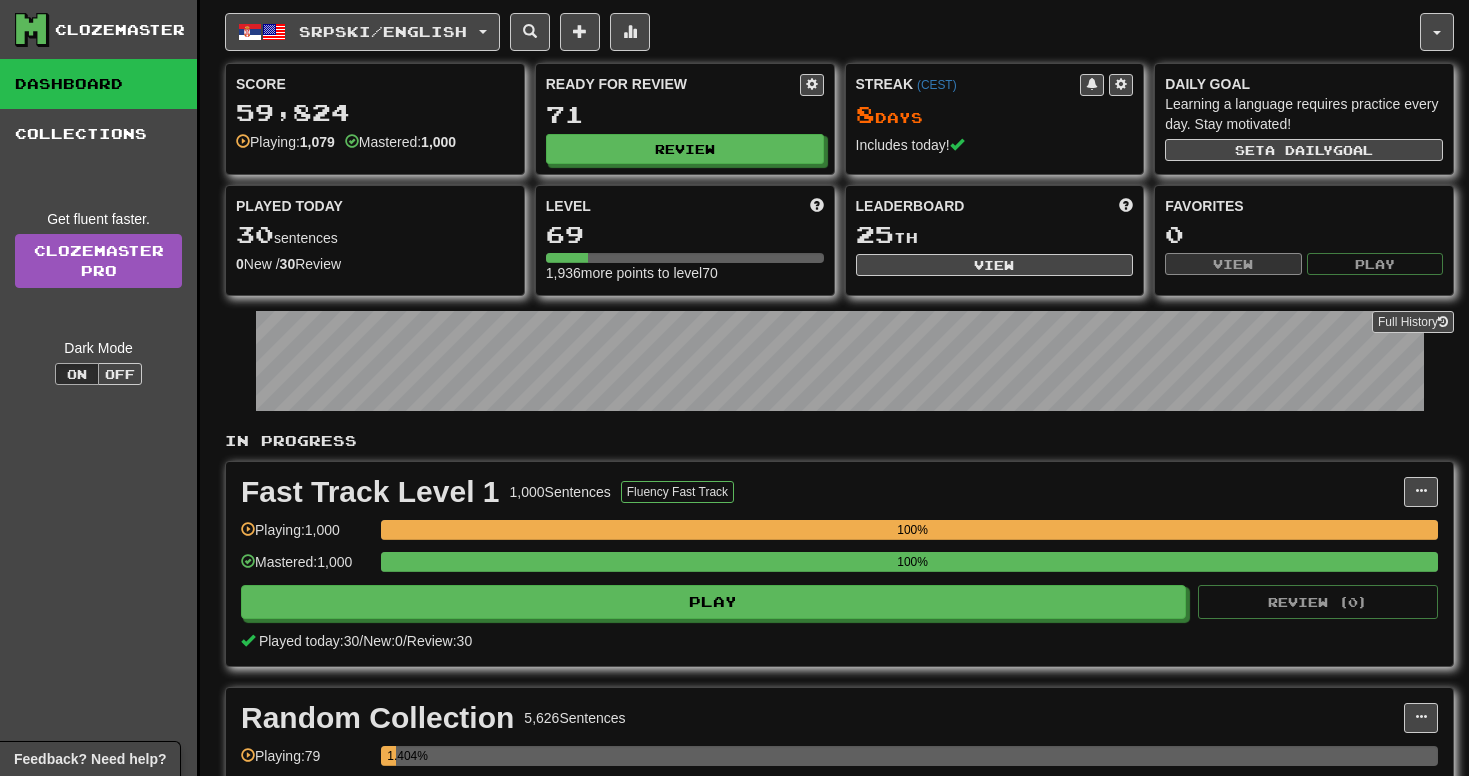 scroll, scrollTop: 0, scrollLeft: 0, axis: both 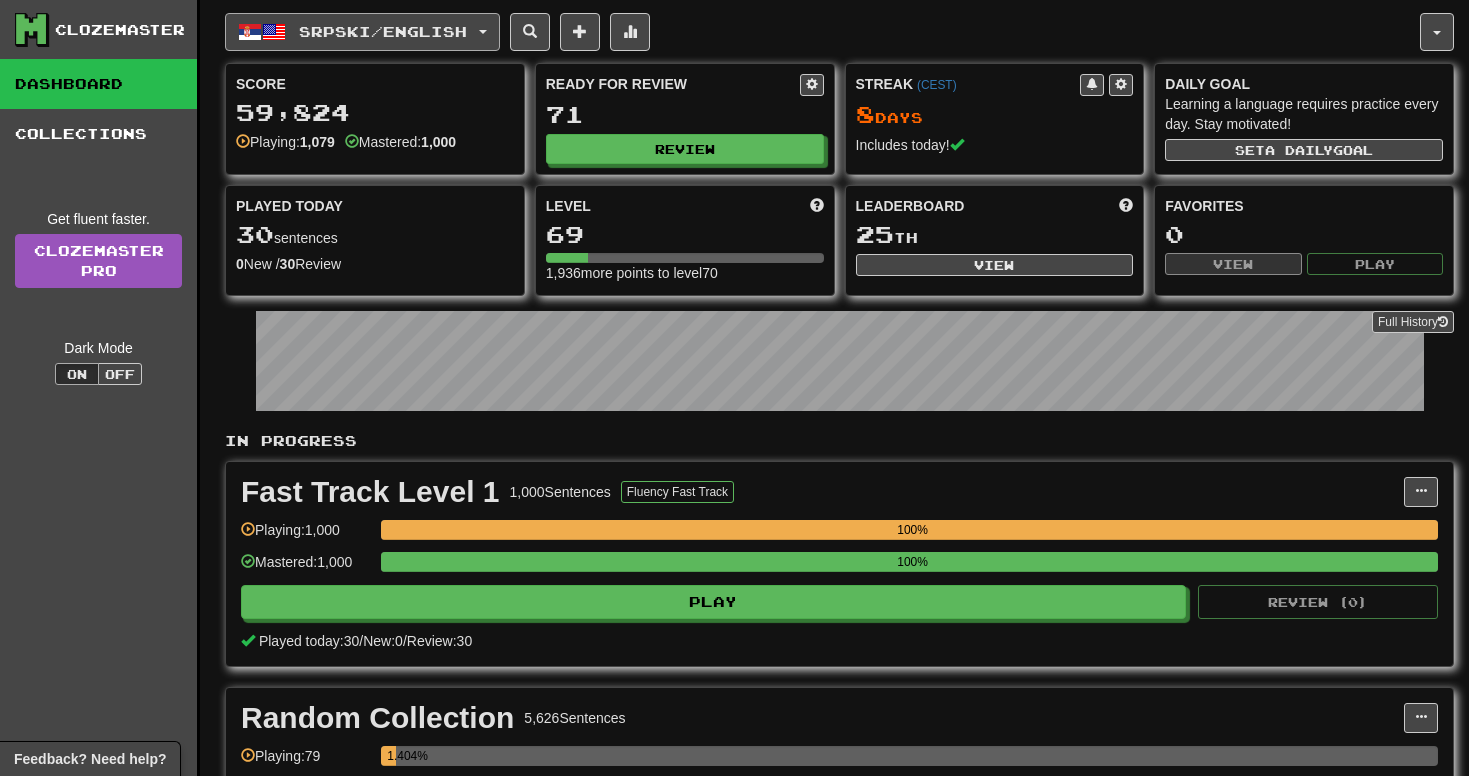 click on "Srpski  /  English" at bounding box center [362, 32] 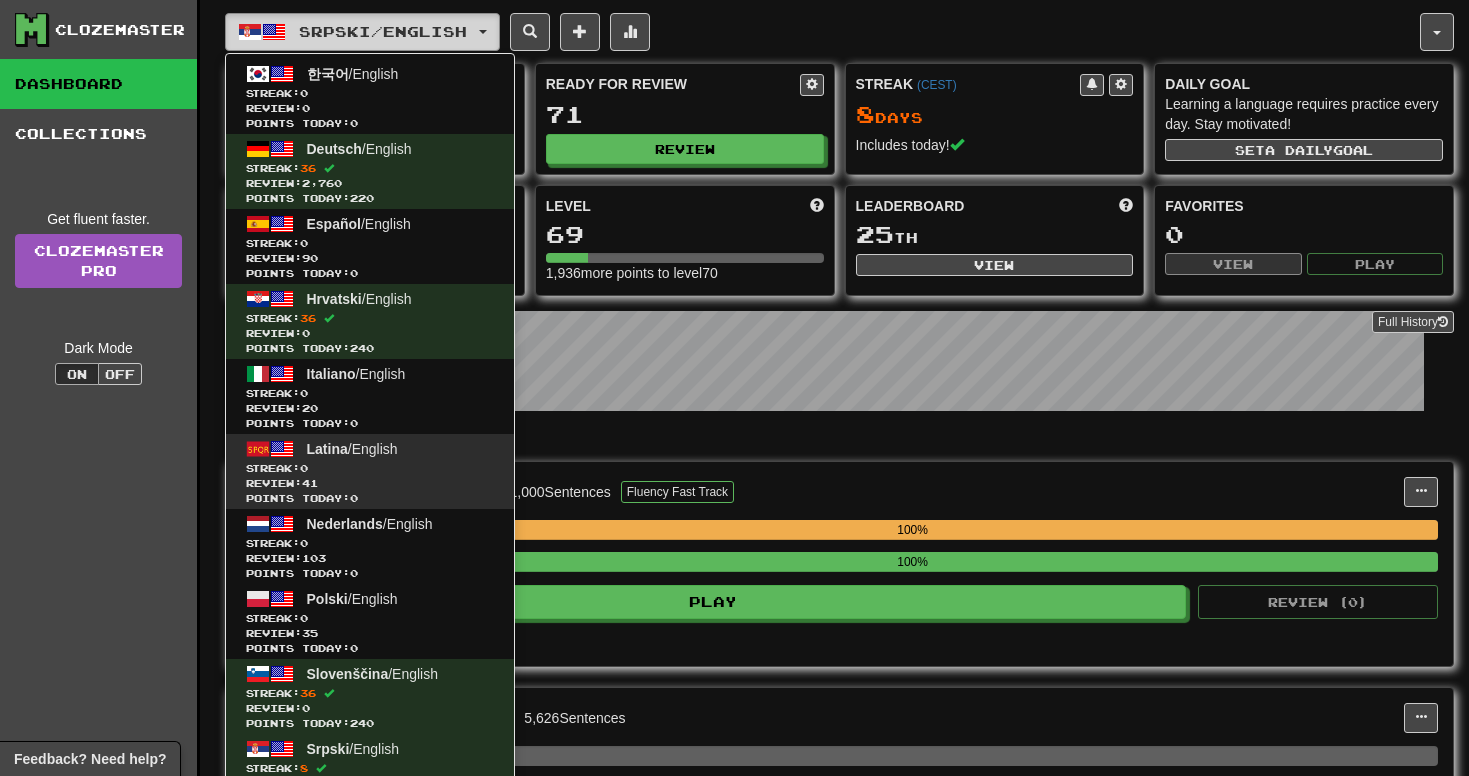 scroll, scrollTop: 731, scrollLeft: 0, axis: vertical 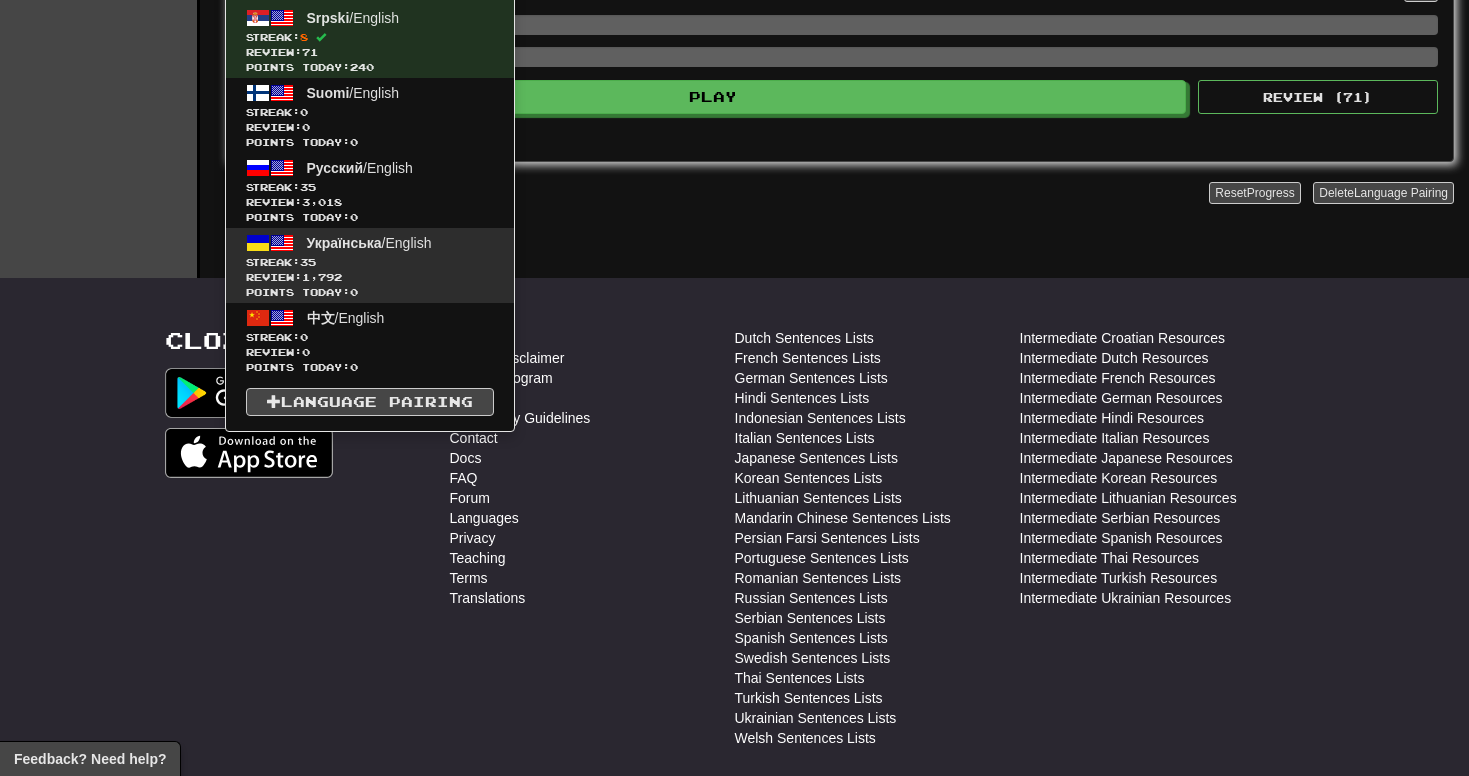 click on "Review:  1,792" at bounding box center (370, 277) 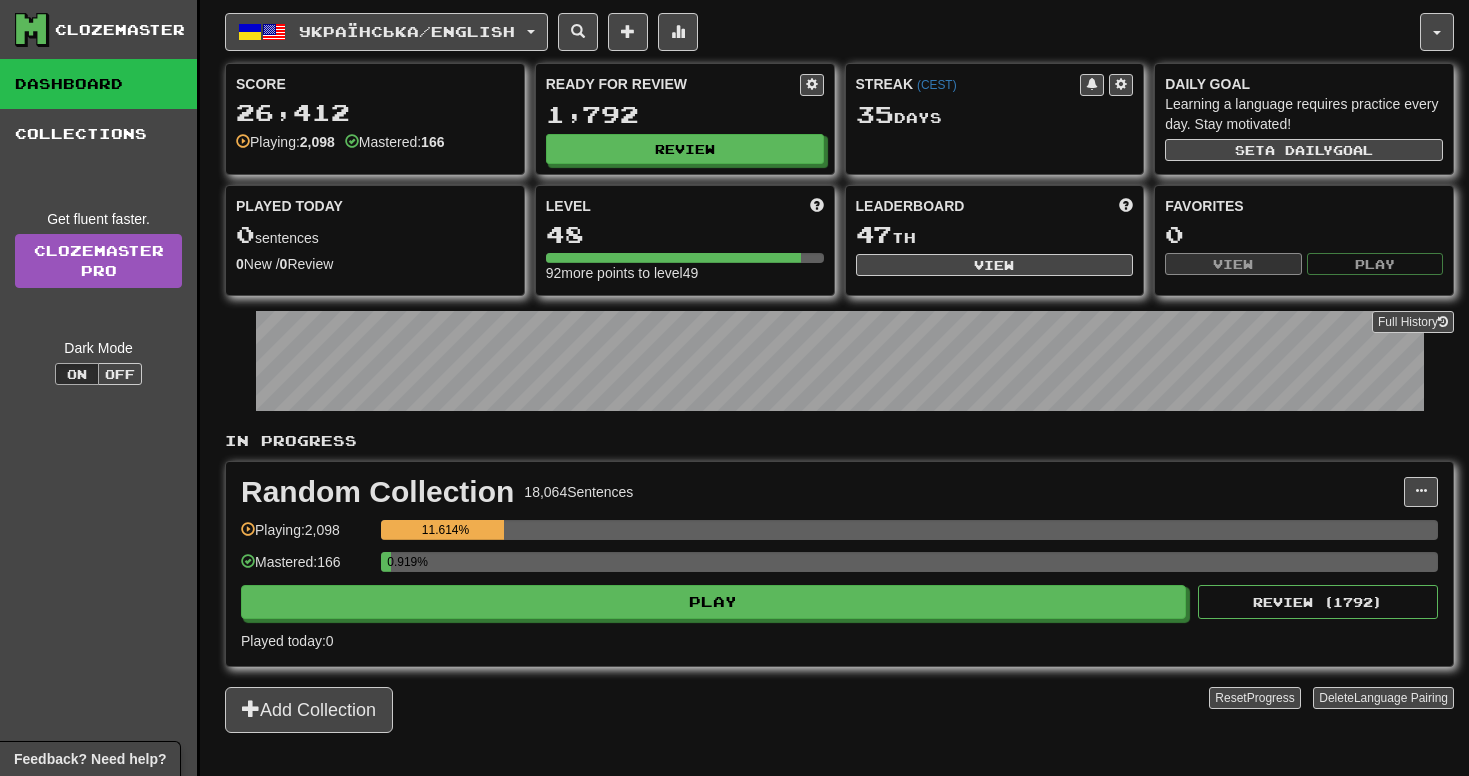 scroll, scrollTop: 0, scrollLeft: 0, axis: both 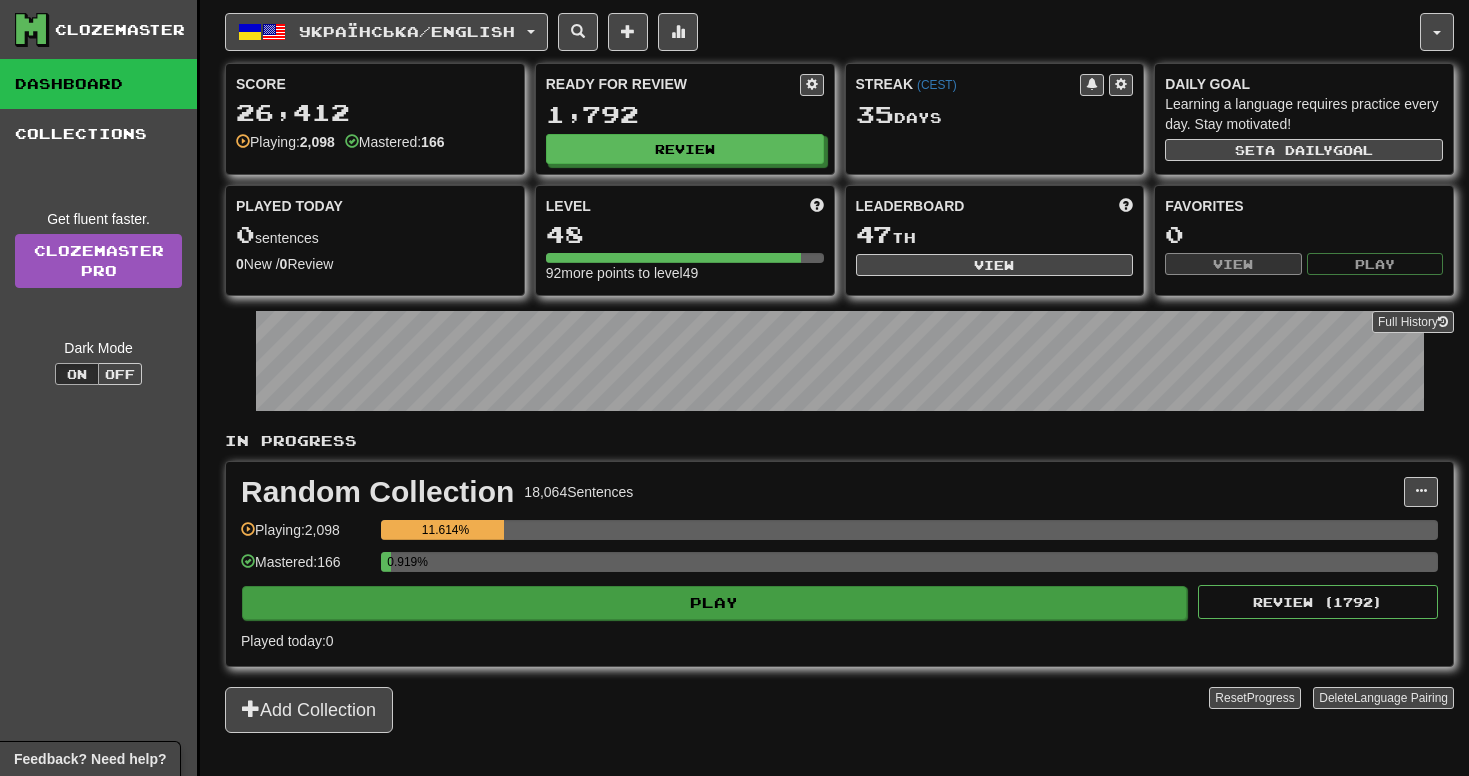 click on "Play" at bounding box center (714, 603) 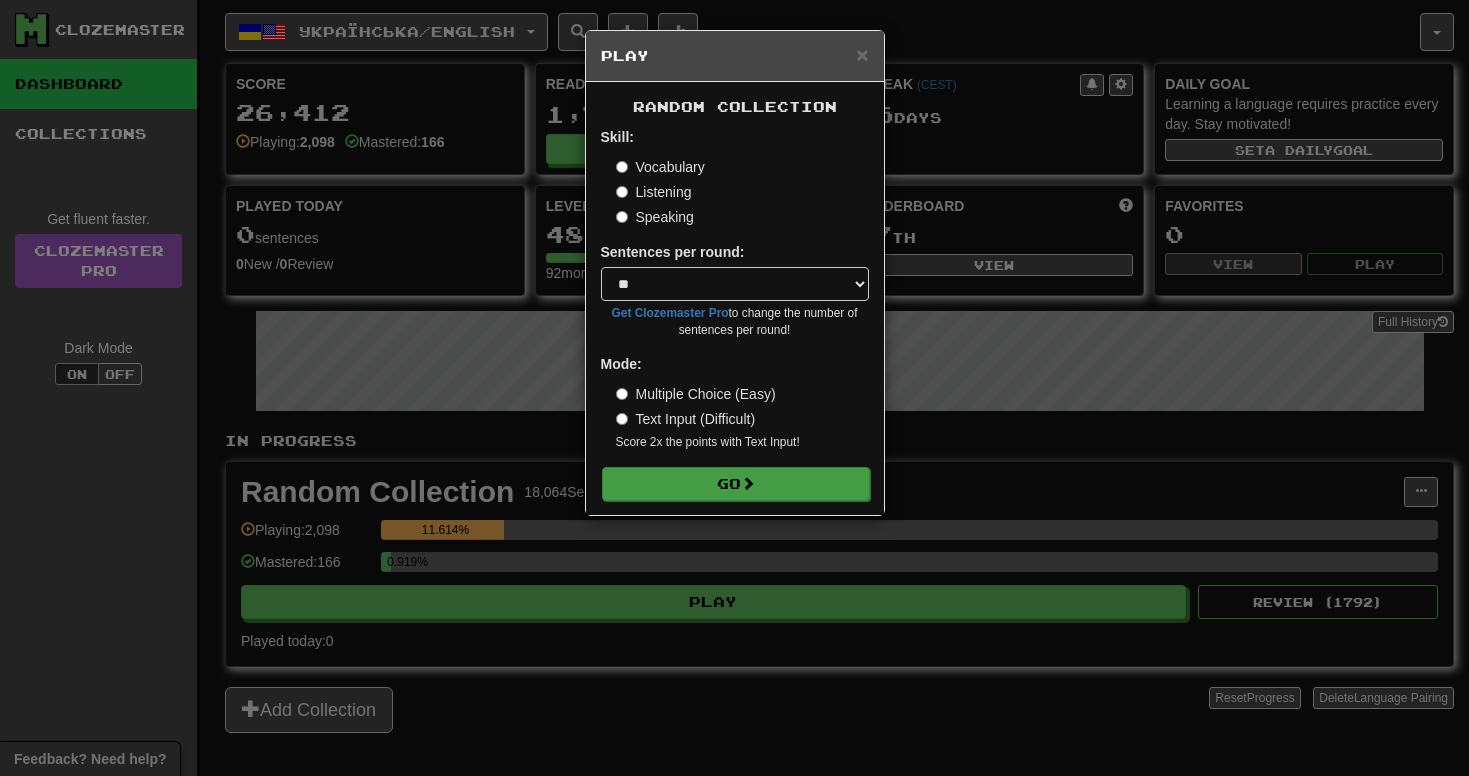 click on "Go" at bounding box center [736, 484] 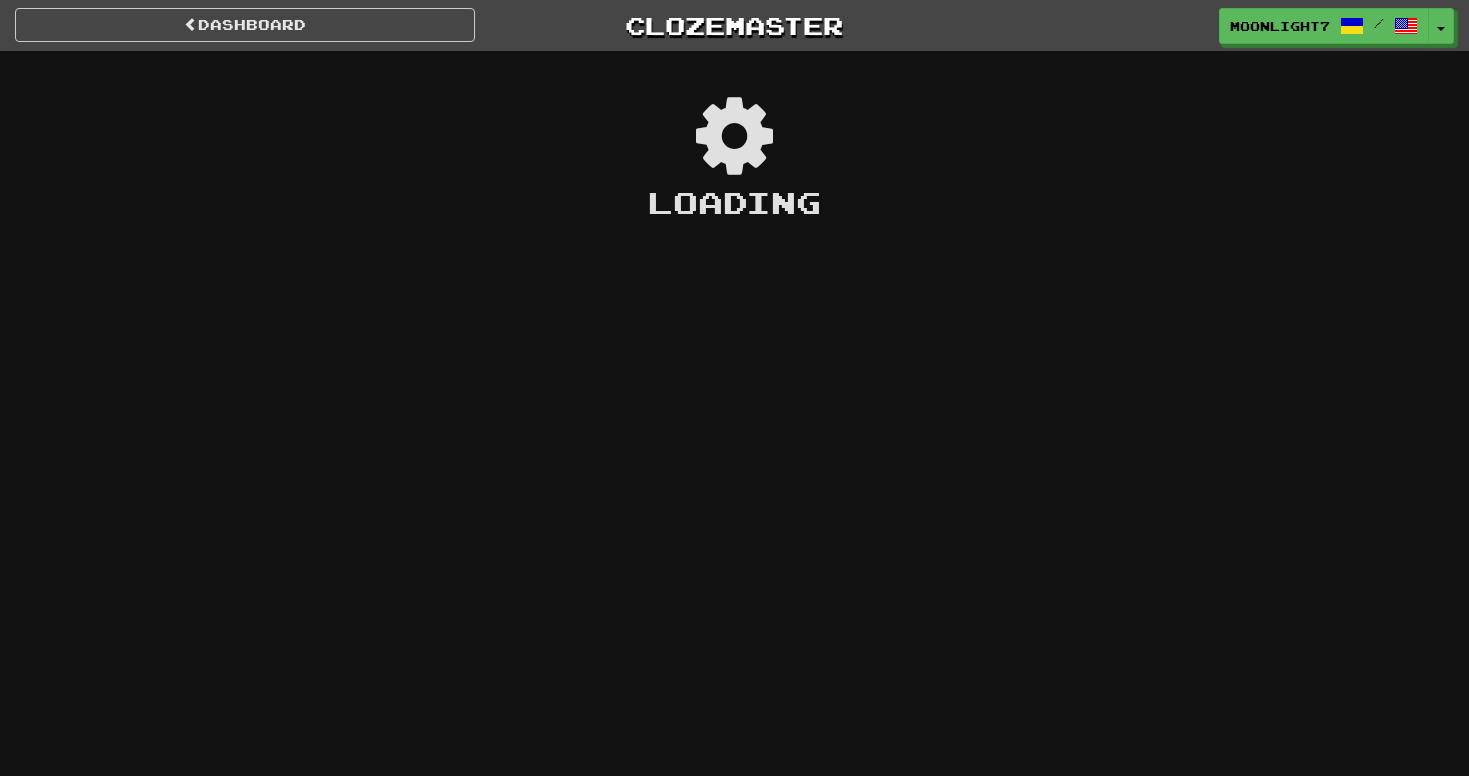 scroll, scrollTop: 0, scrollLeft: 0, axis: both 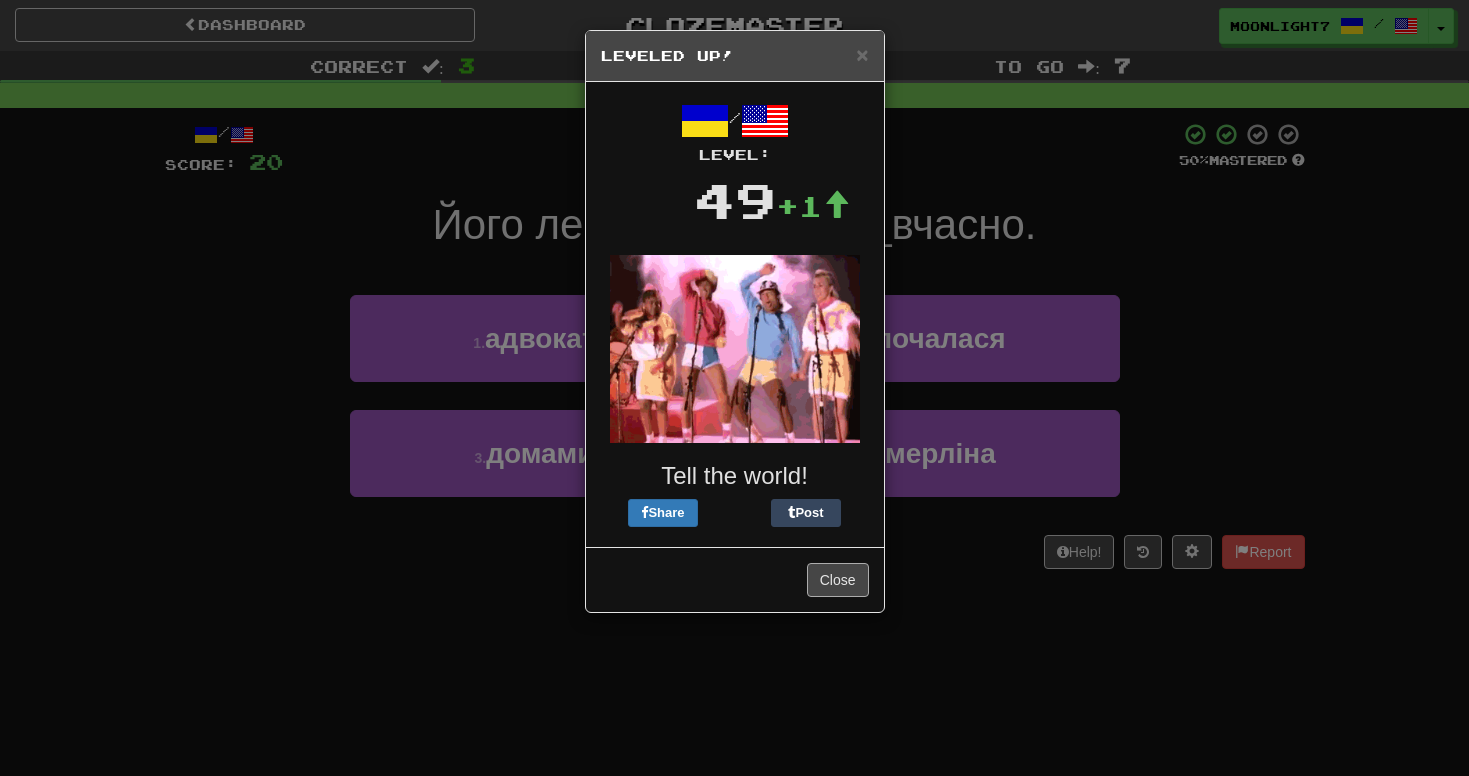 click on "Close" at bounding box center [838, 580] 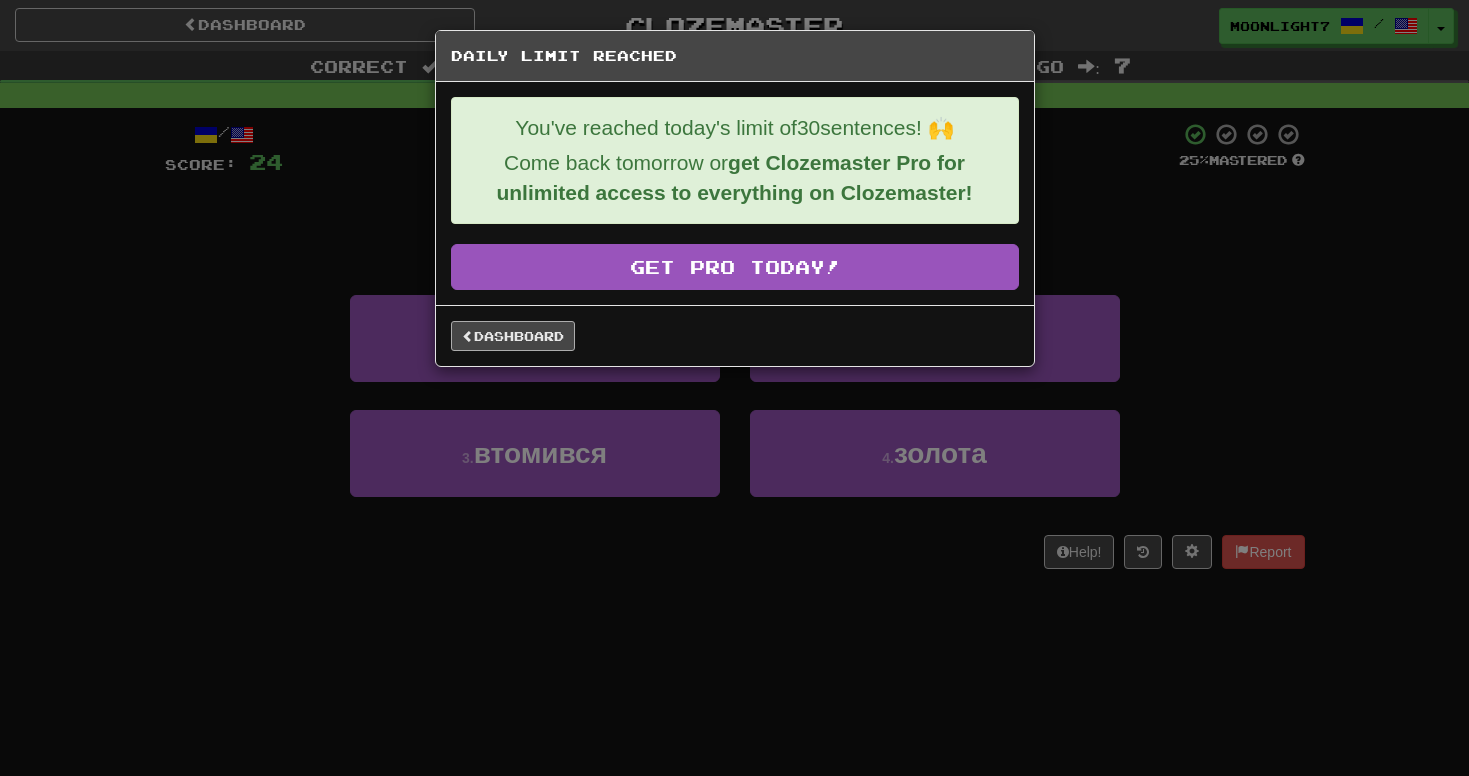 click on "Dashboard" at bounding box center [513, 336] 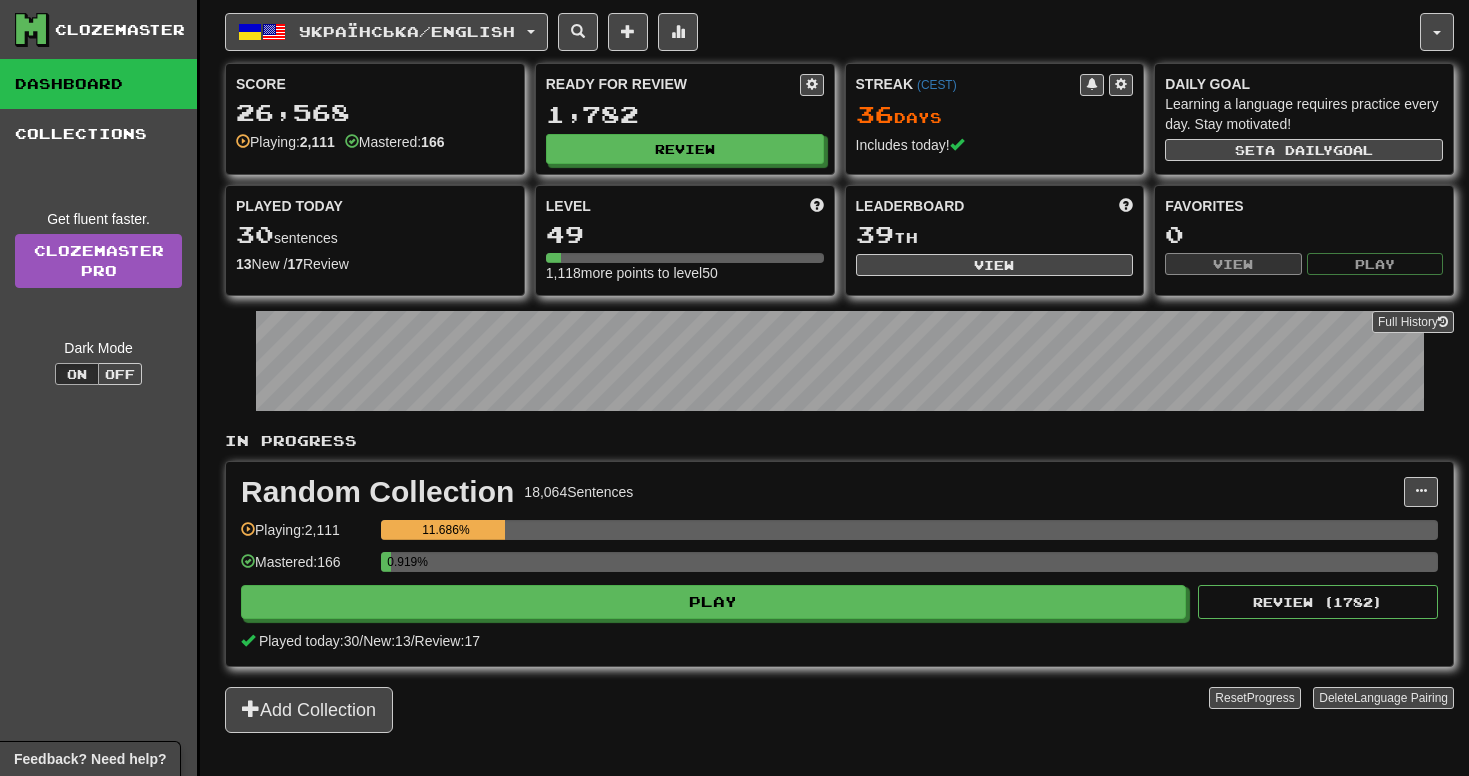 scroll, scrollTop: 0, scrollLeft: 0, axis: both 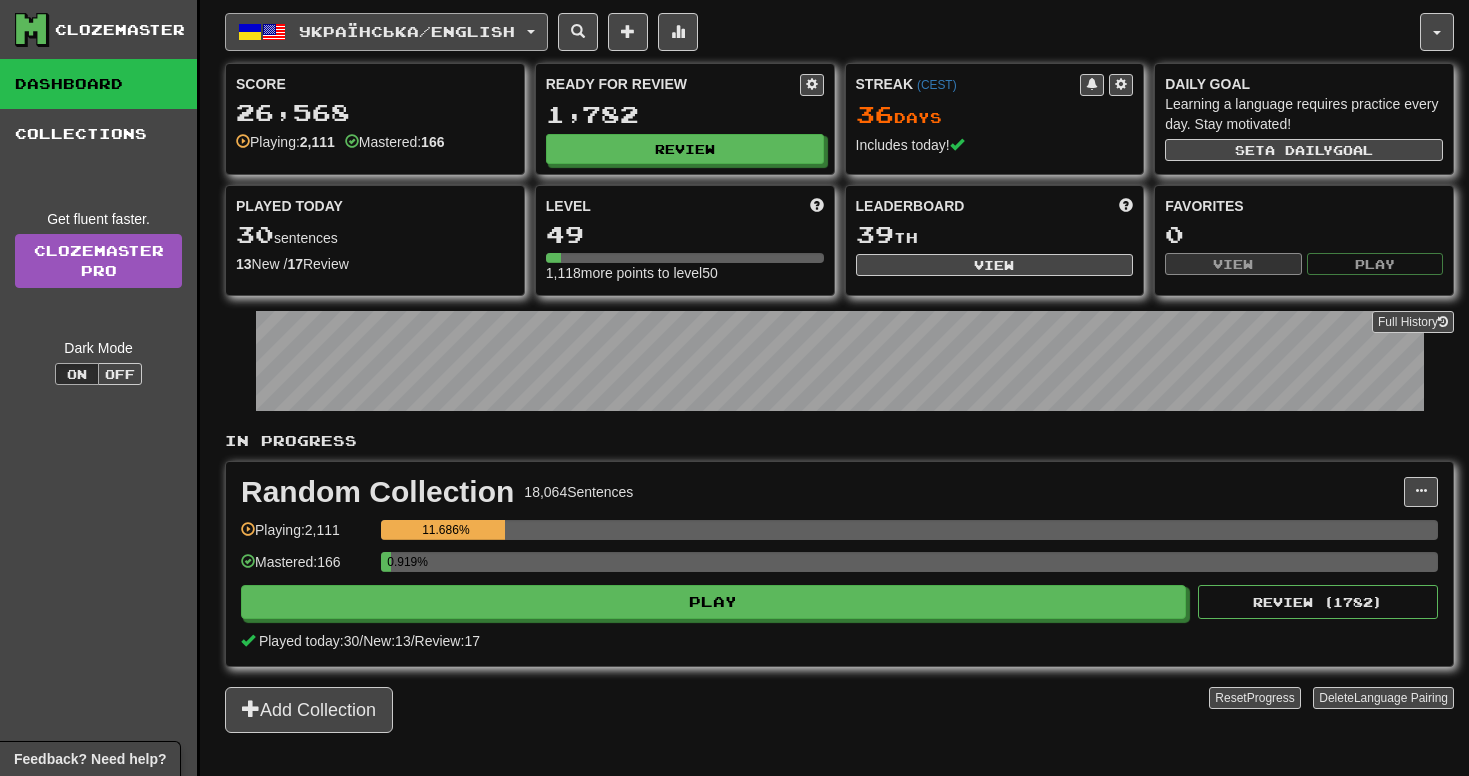 click on "Українська  /  English" at bounding box center [407, 31] 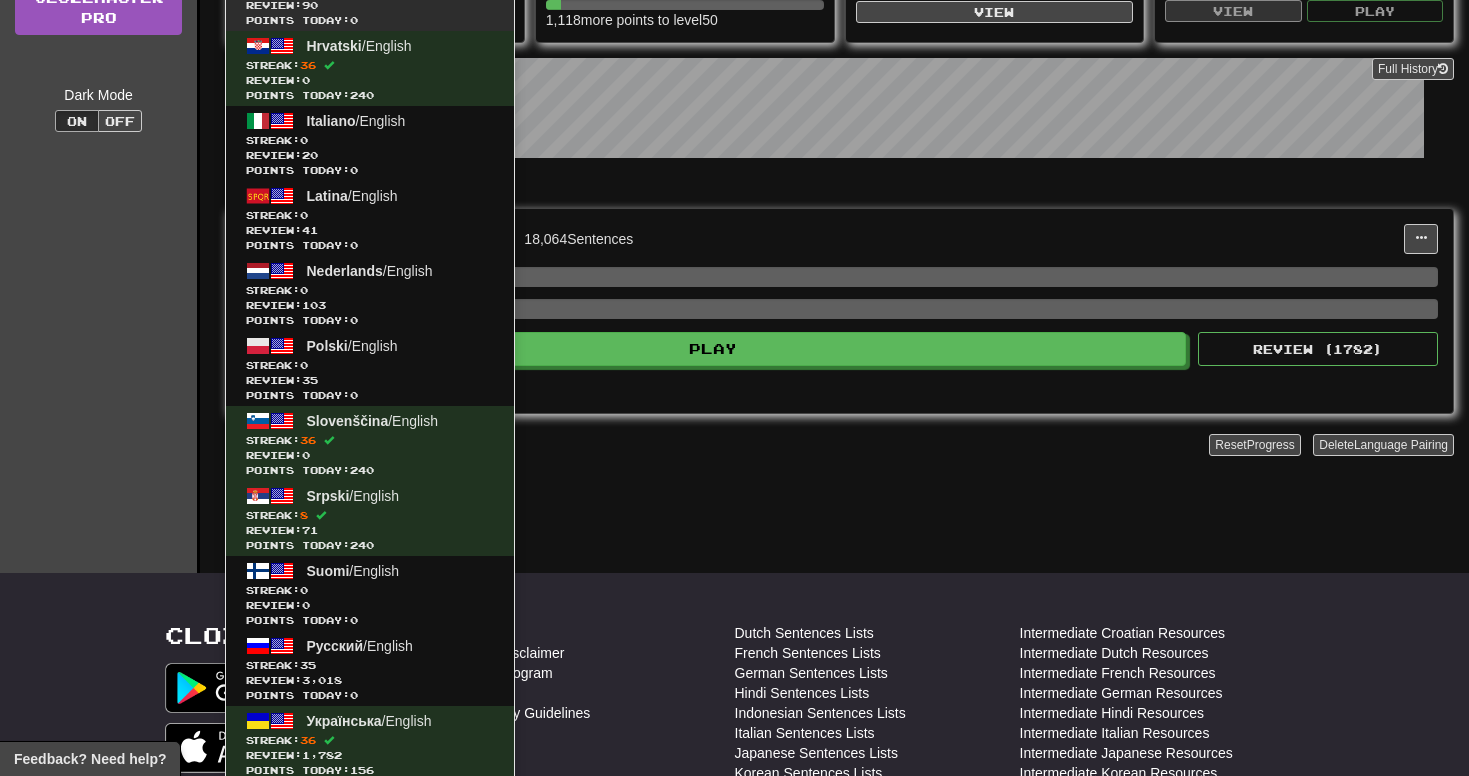 scroll, scrollTop: 432, scrollLeft: 0, axis: vertical 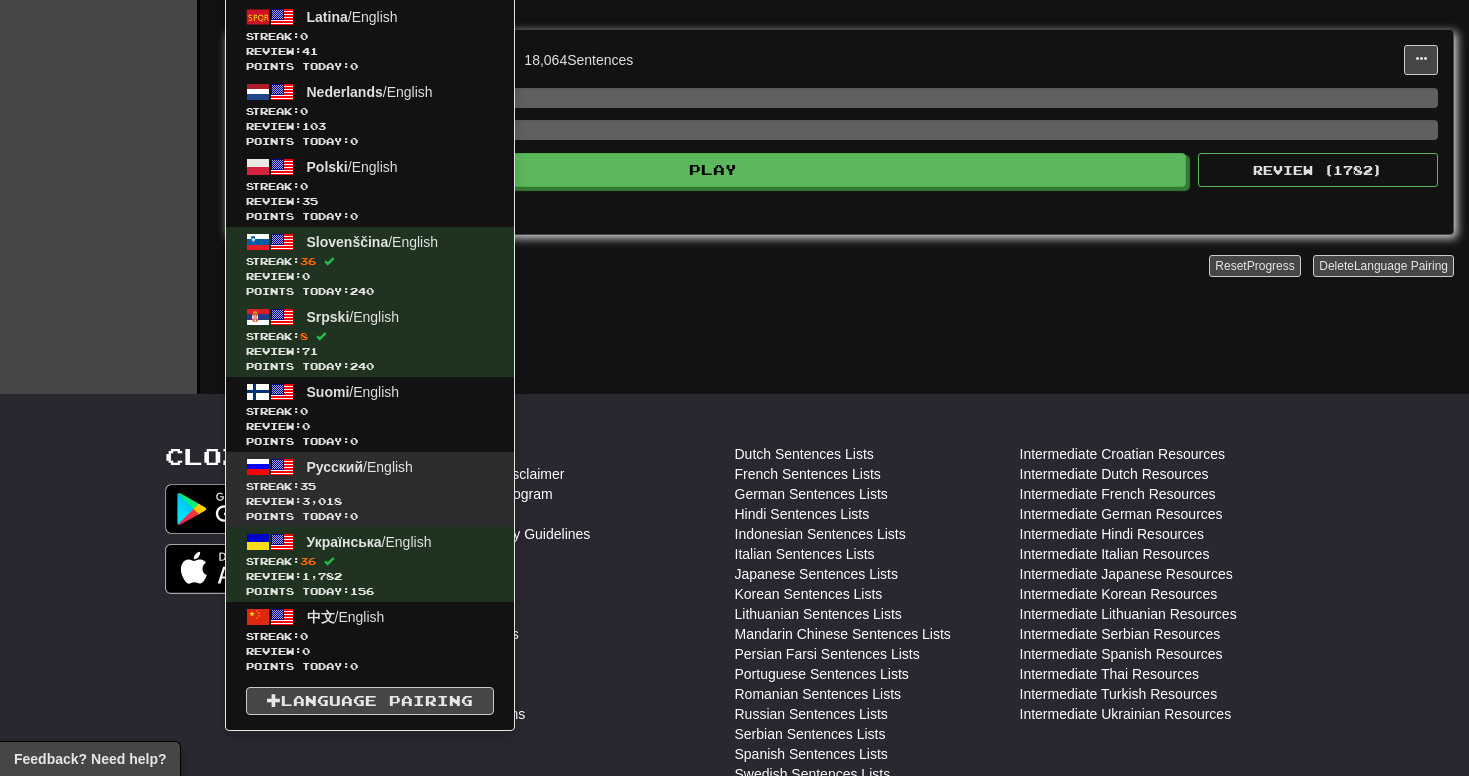click on "Русский  /  English Streak:  35   Review:  3,018 Points today:  0" at bounding box center (370, 489) 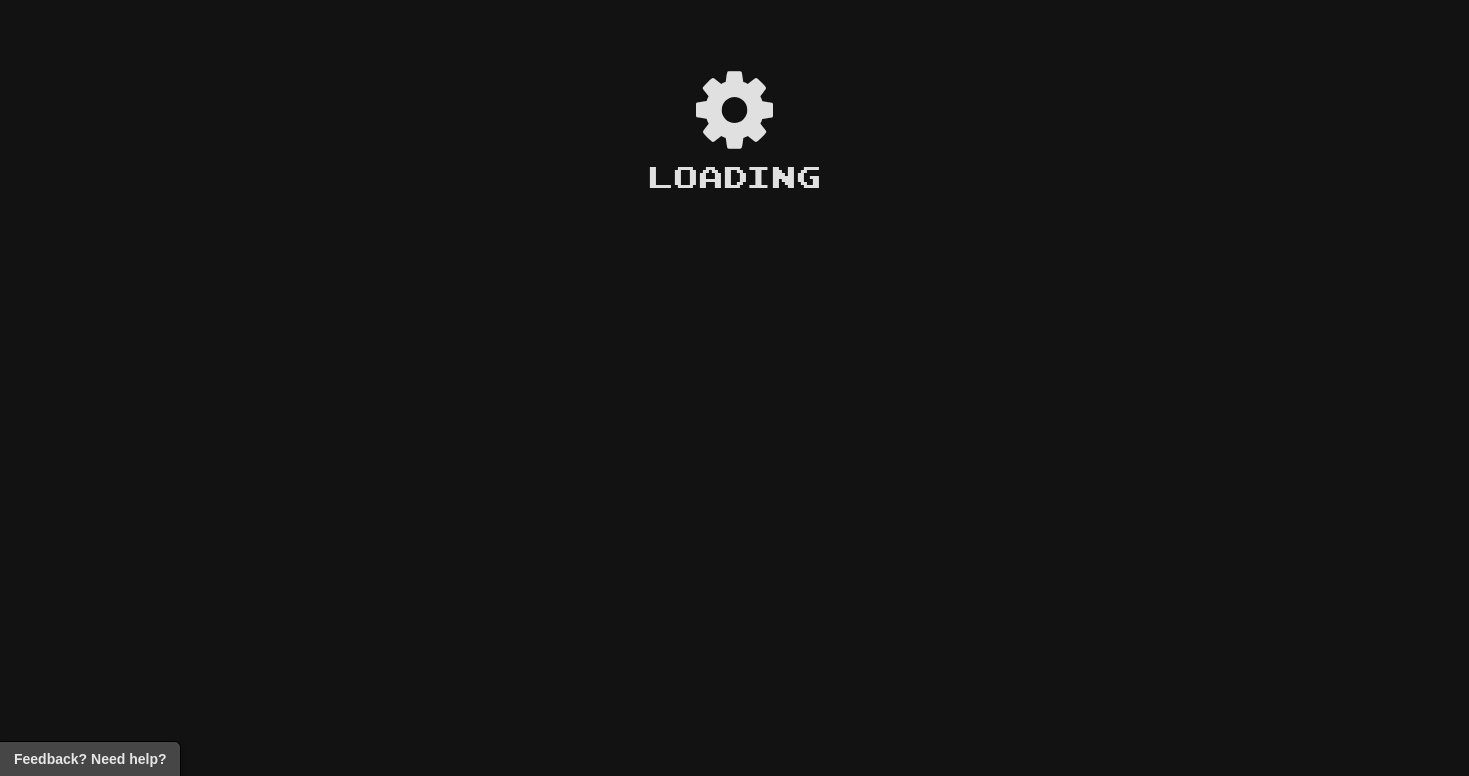 scroll, scrollTop: 0, scrollLeft: 0, axis: both 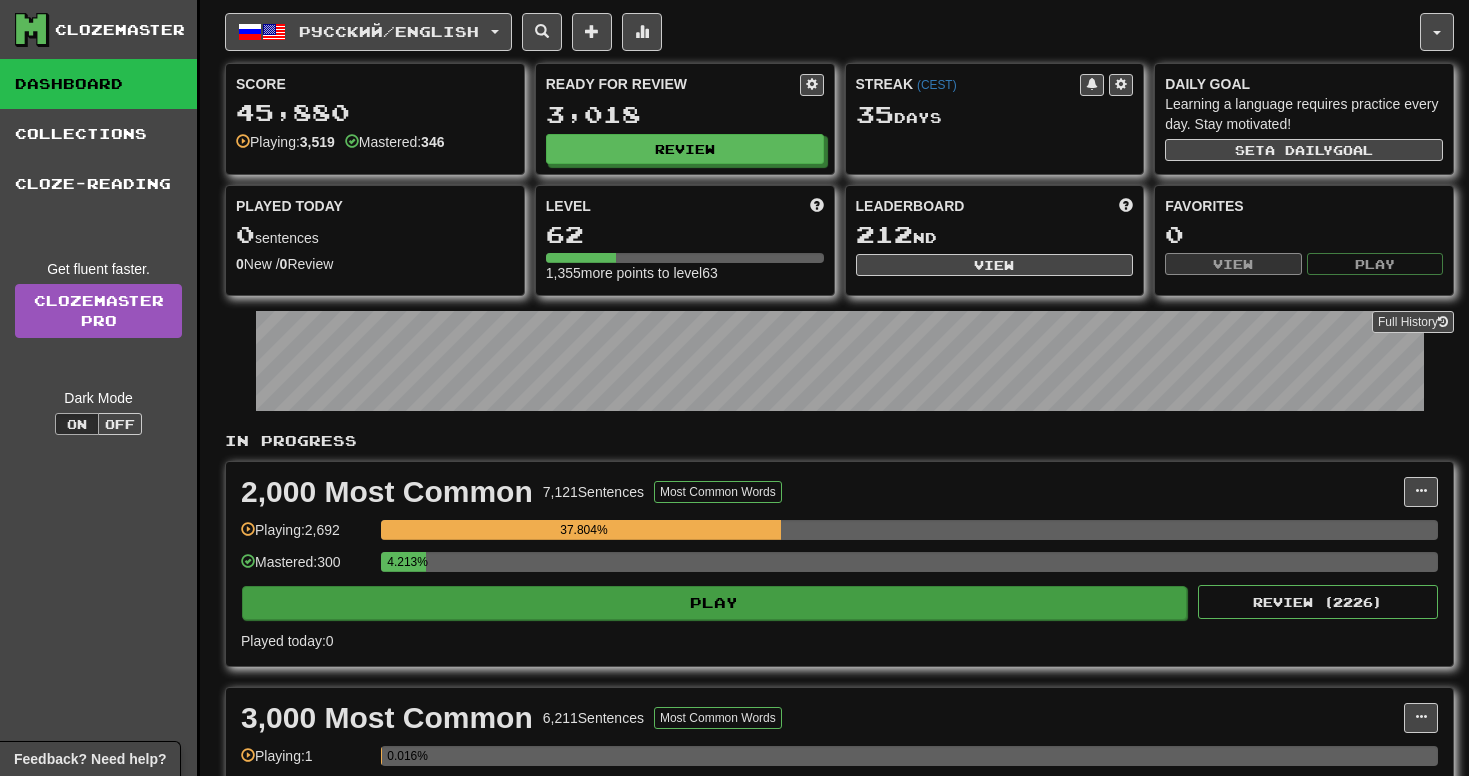 click on "Play" at bounding box center [714, 603] 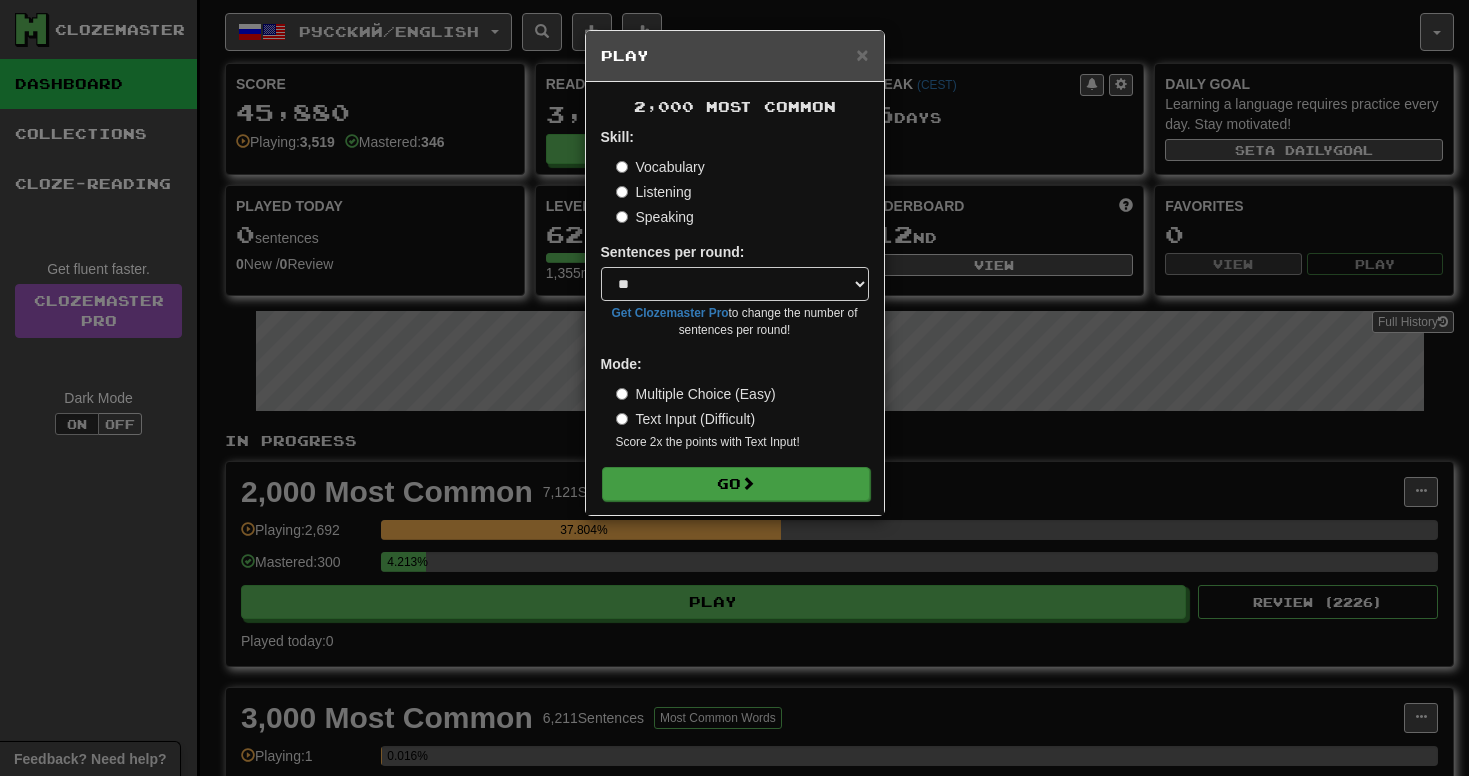 click on "Go" at bounding box center [736, 484] 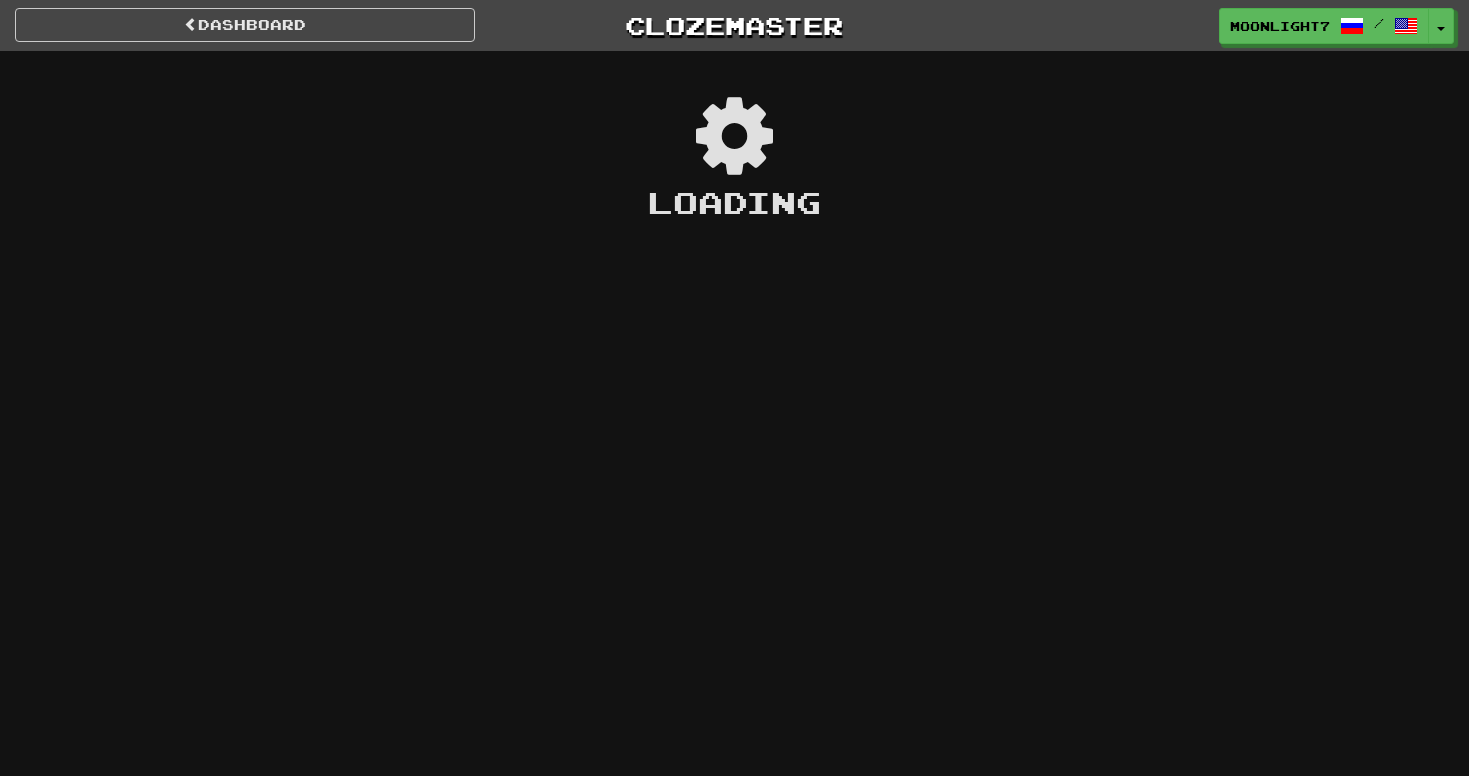 scroll, scrollTop: 0, scrollLeft: 0, axis: both 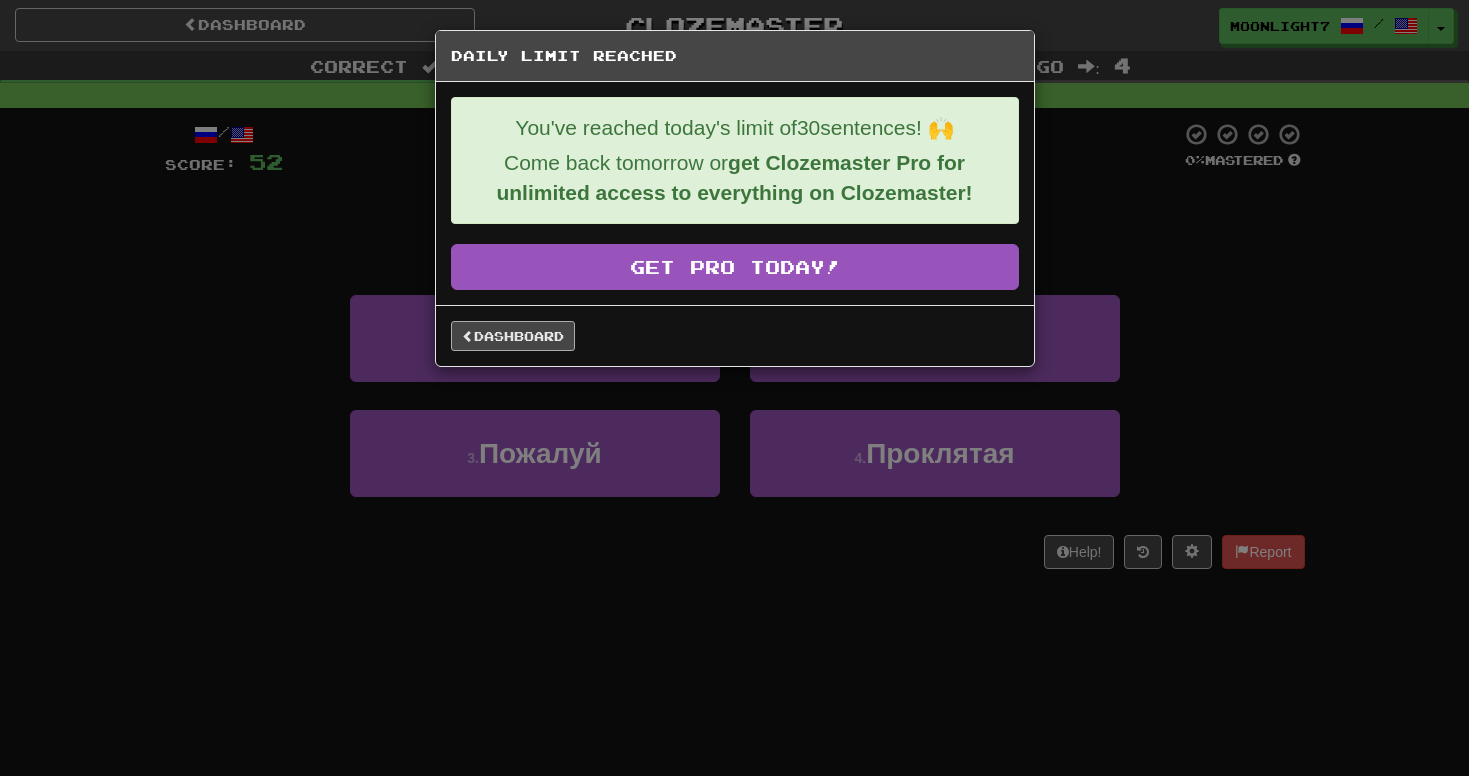 click on "Dashboard" at bounding box center (513, 336) 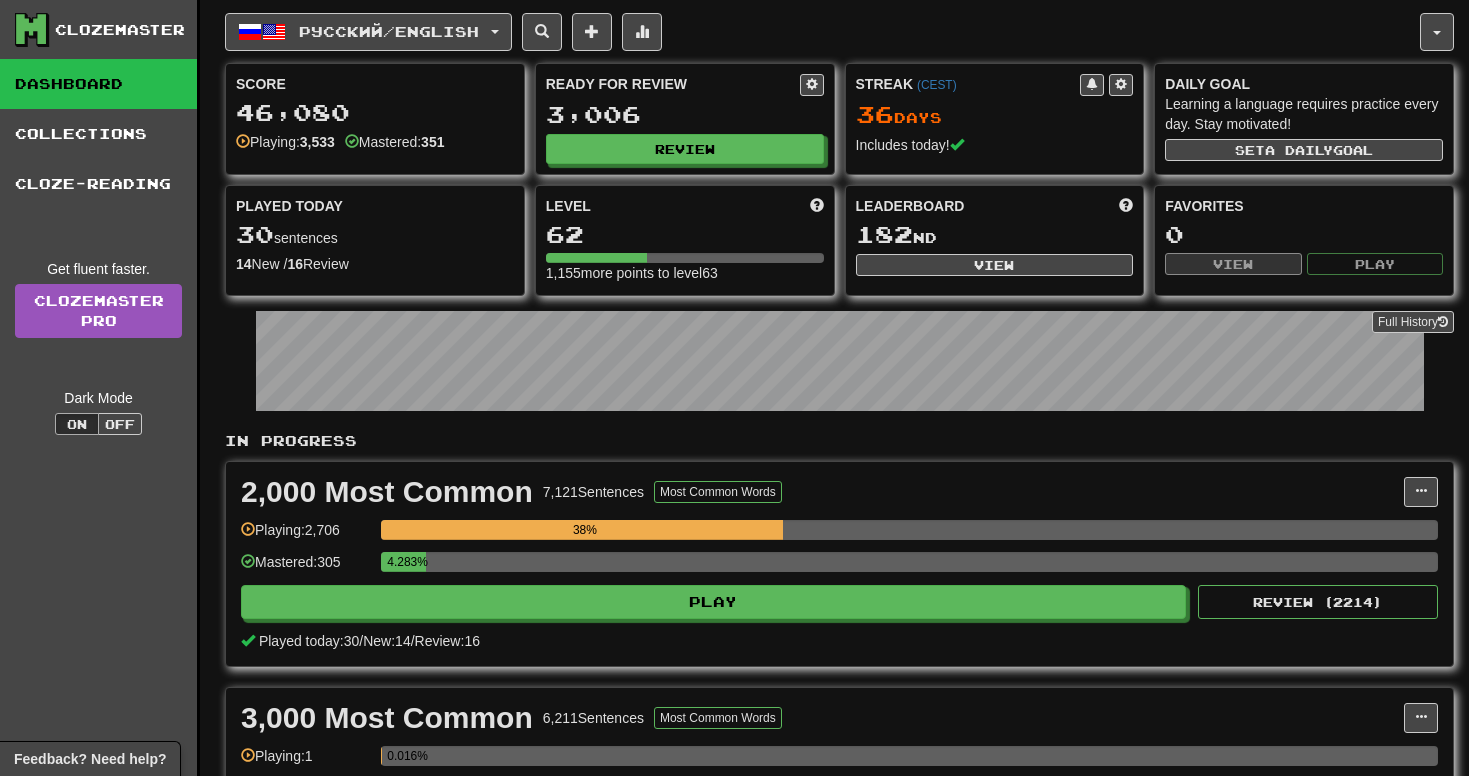 scroll, scrollTop: 0, scrollLeft: 0, axis: both 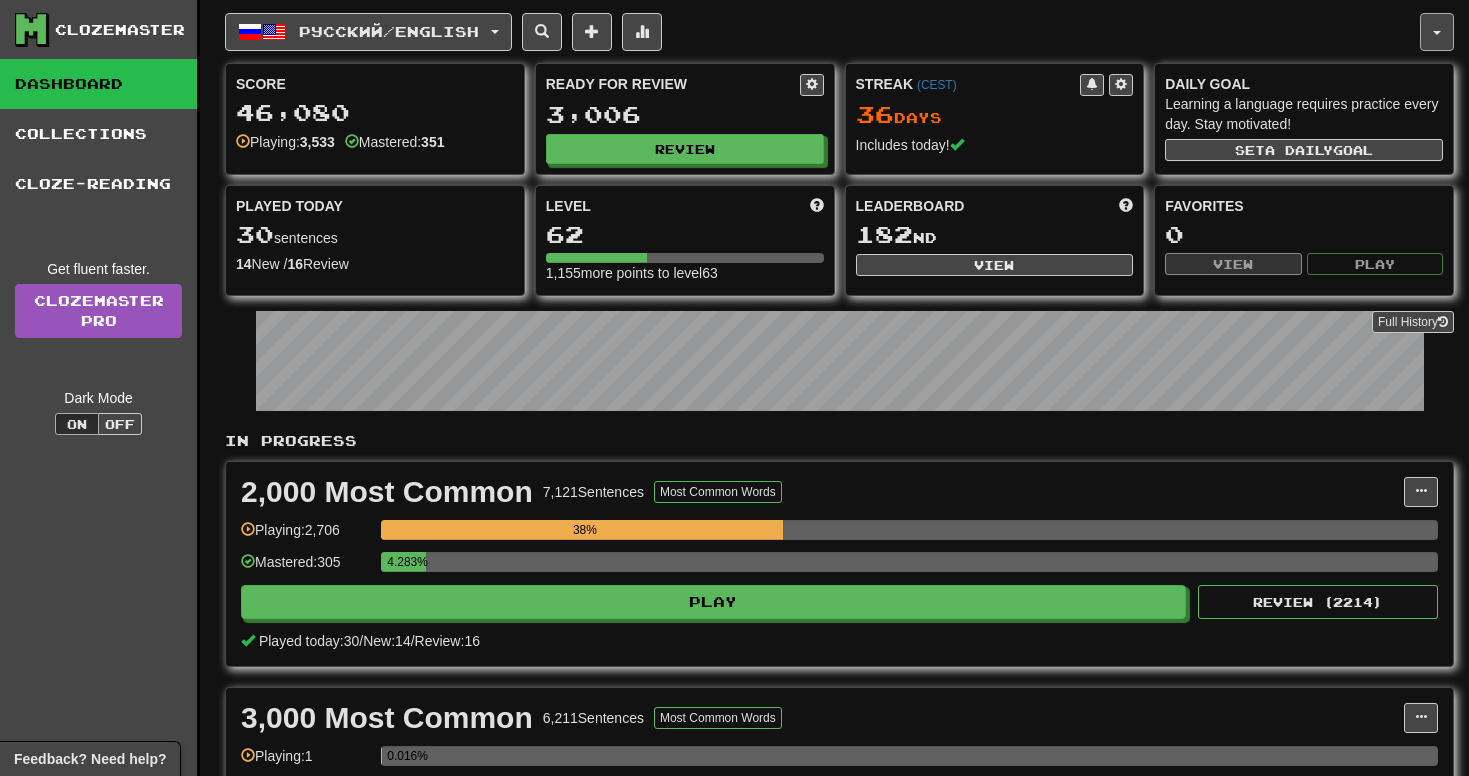 click at bounding box center [1437, 32] 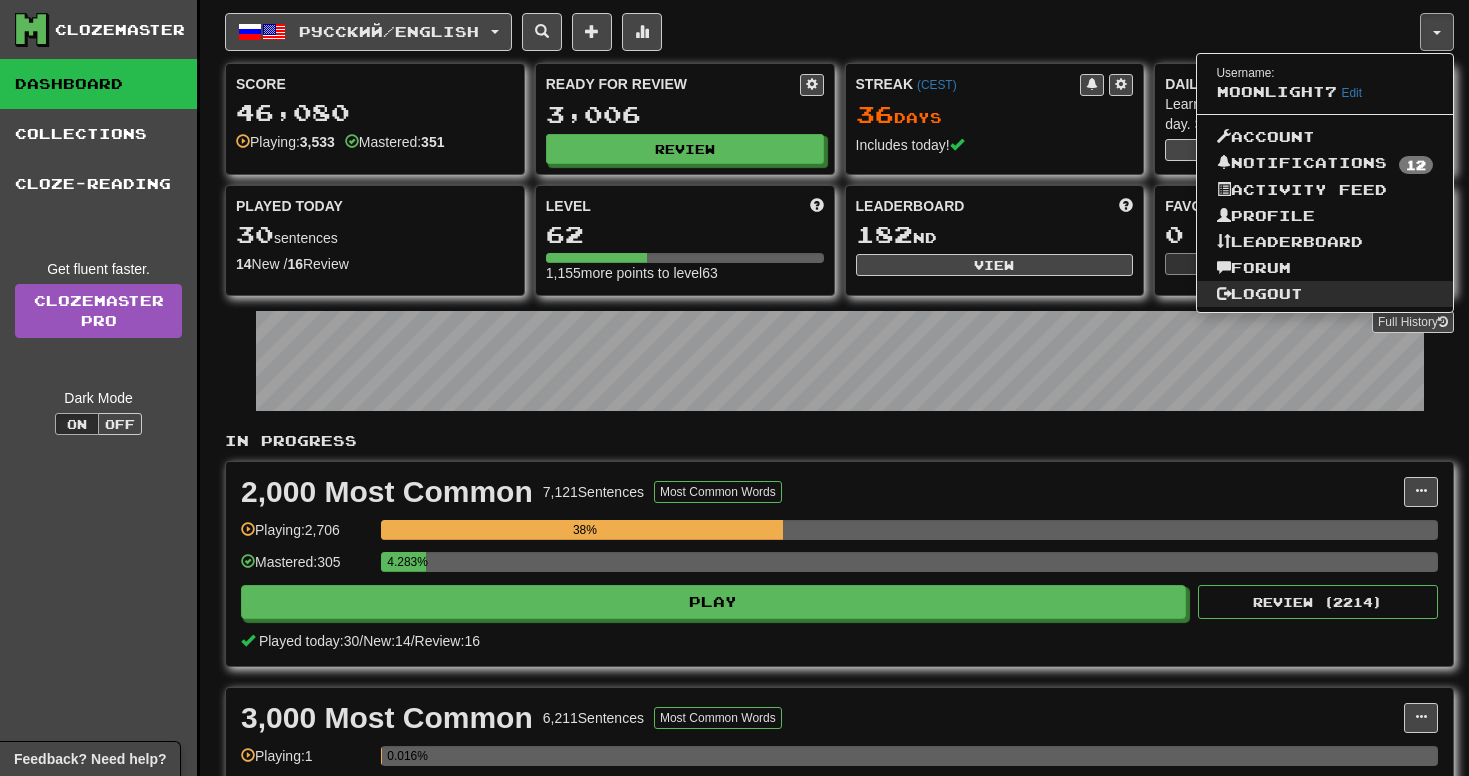 click on "Logout" at bounding box center [1325, 294] 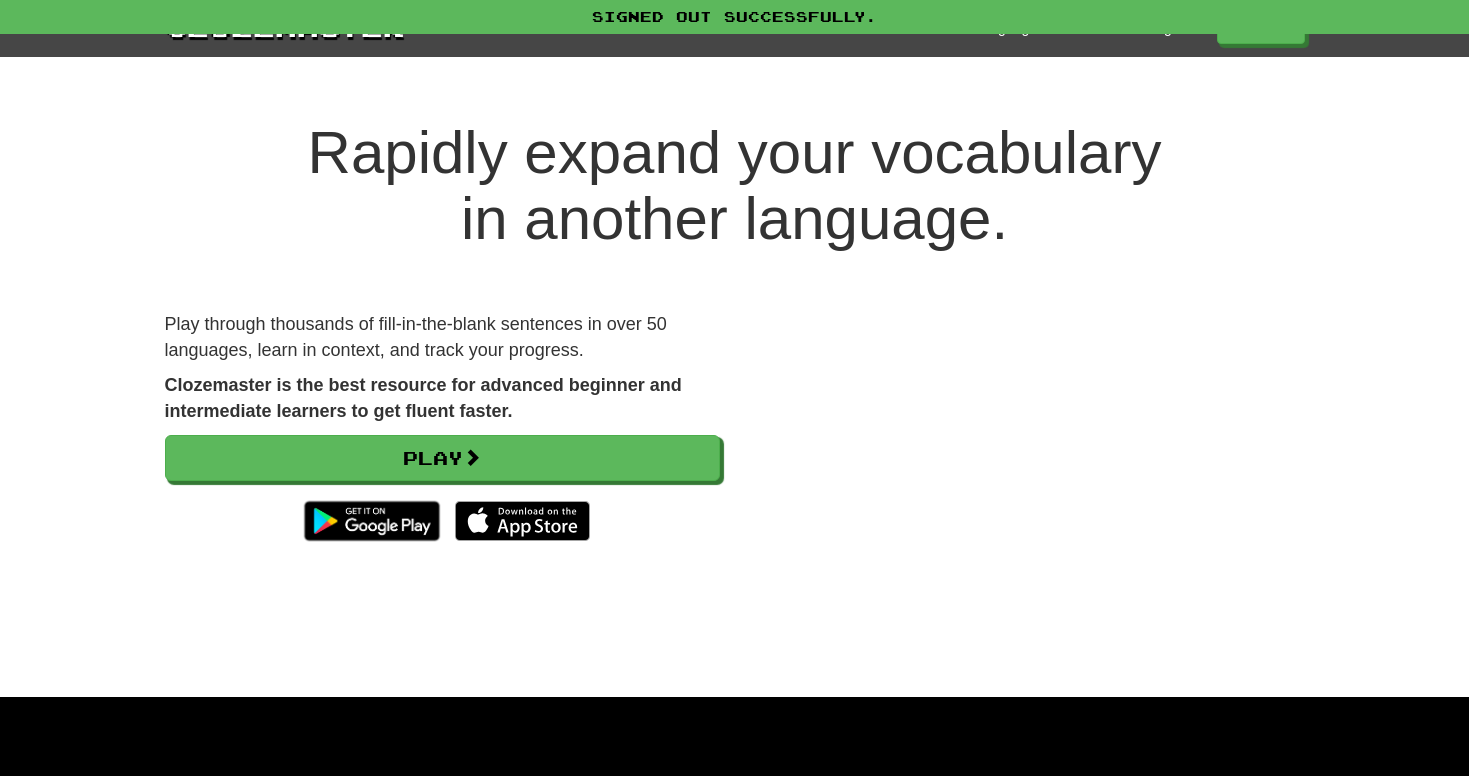 scroll, scrollTop: 0, scrollLeft: 0, axis: both 